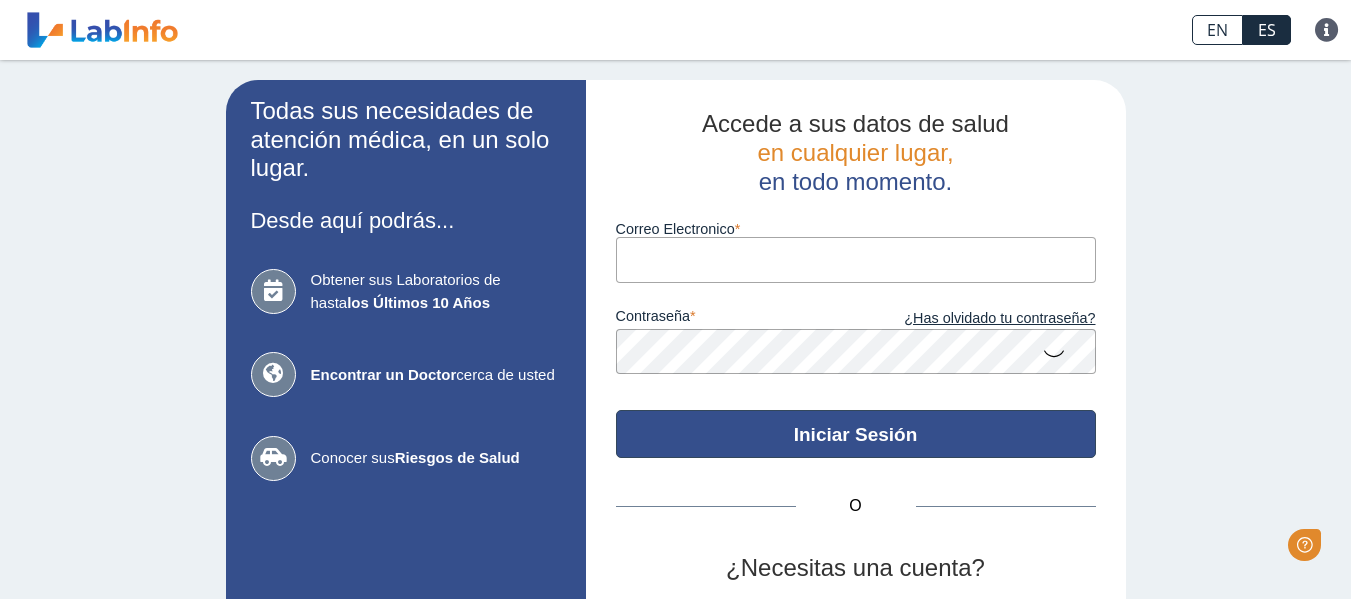 scroll, scrollTop: 0, scrollLeft: 0, axis: both 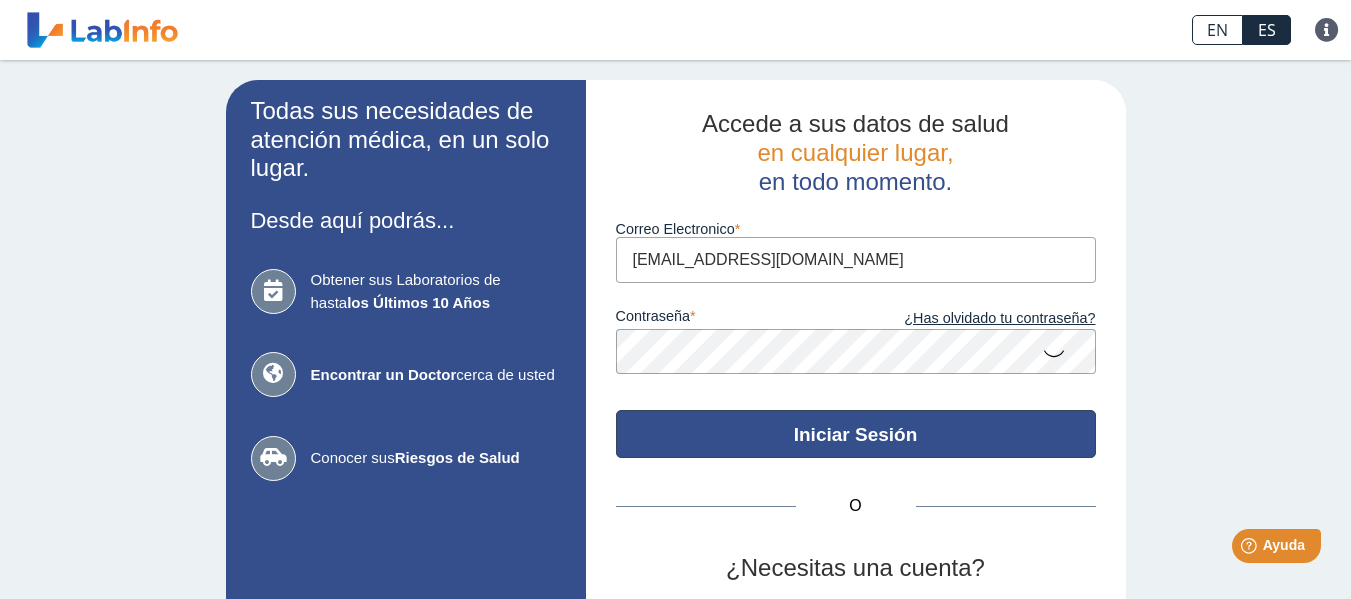click on "Iniciar Sesión" 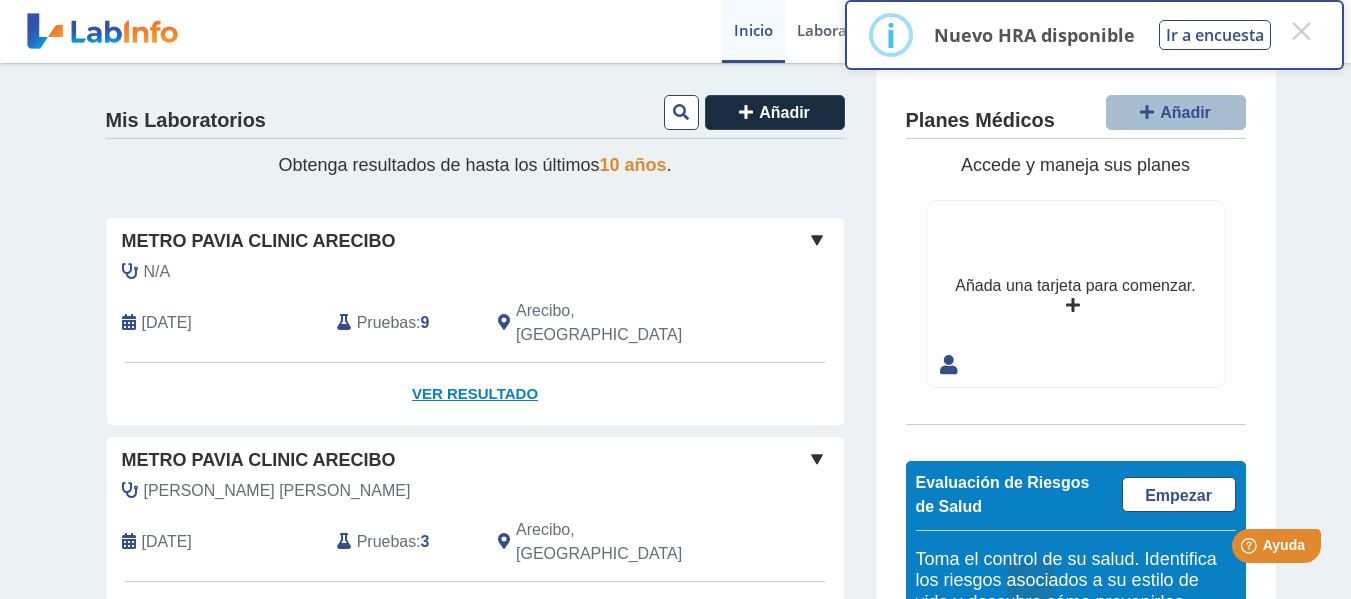 click on "Ver Resultado" 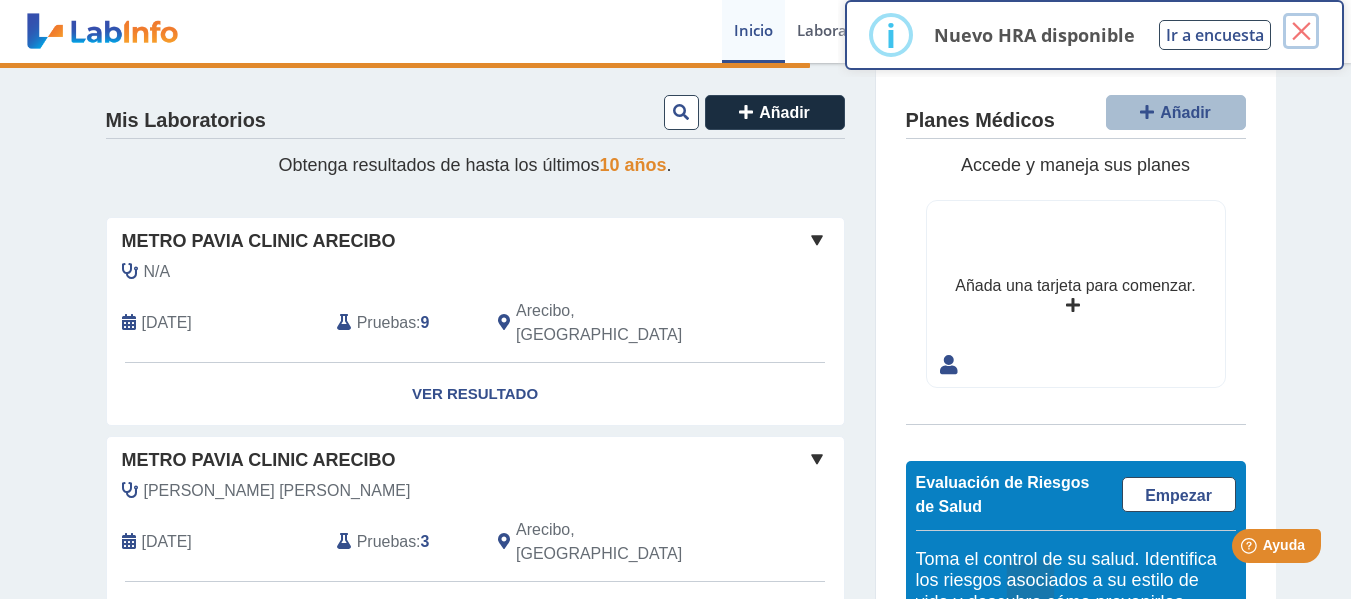 click on "×" at bounding box center (1301, 31) 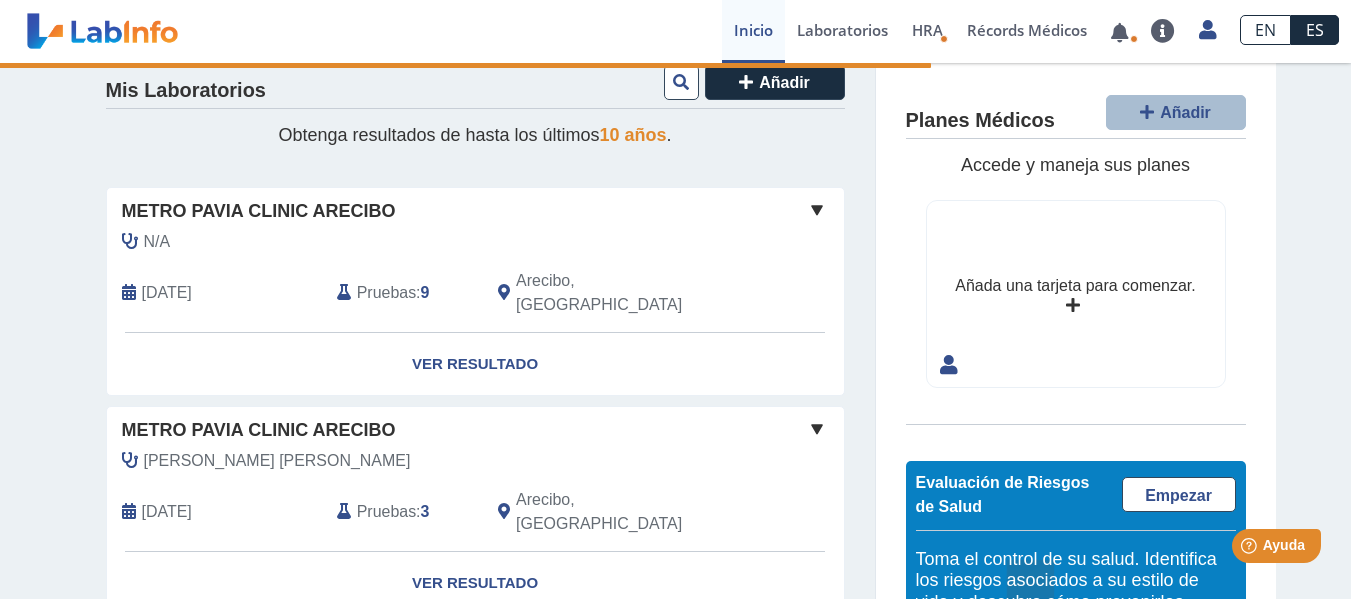 scroll, scrollTop: 37, scrollLeft: 0, axis: vertical 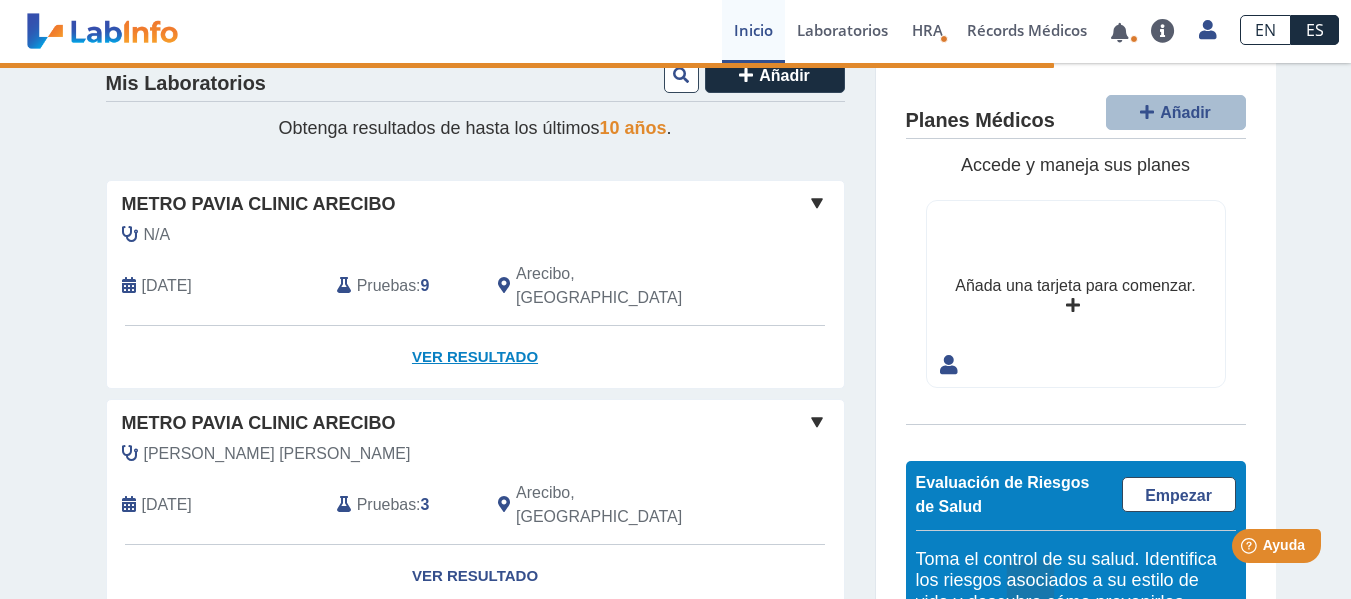 click on "Ver Resultado" 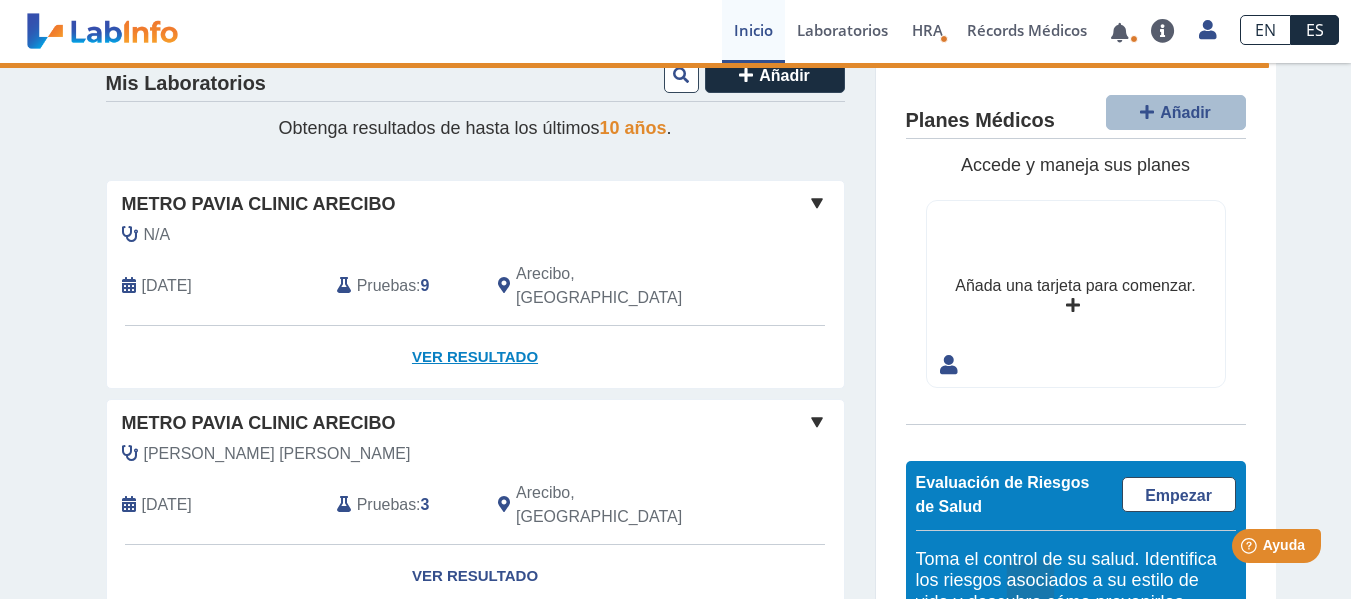 click on "Ver Resultado" 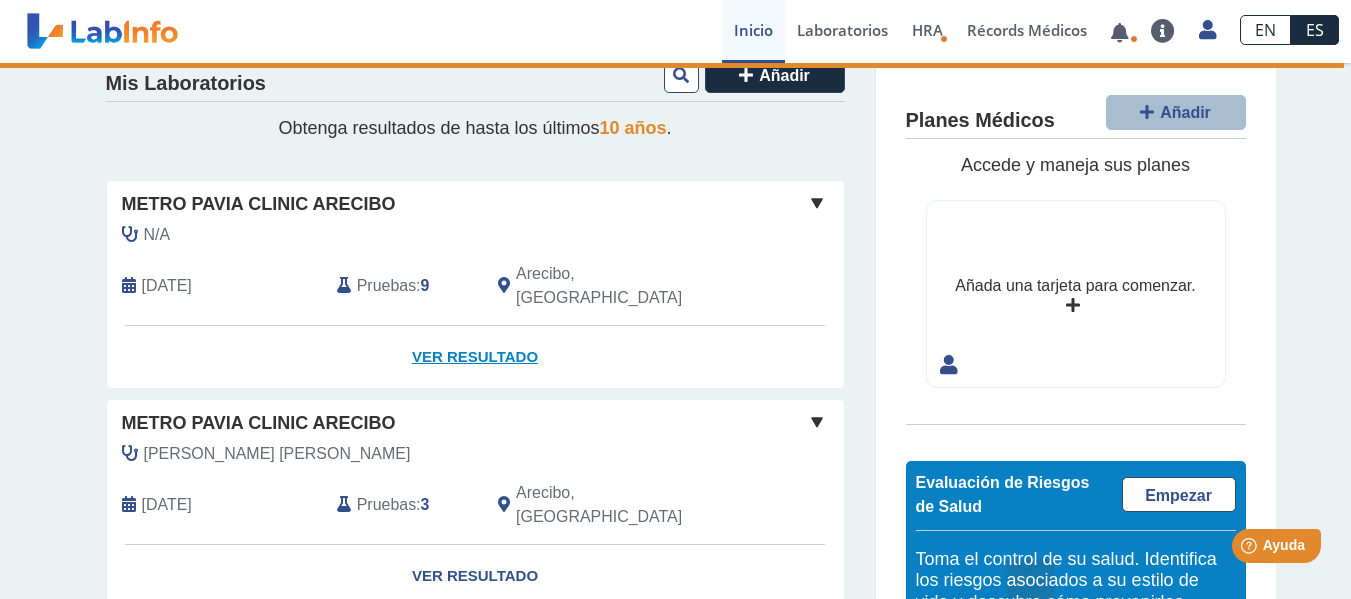 click on "Ver Resultado" 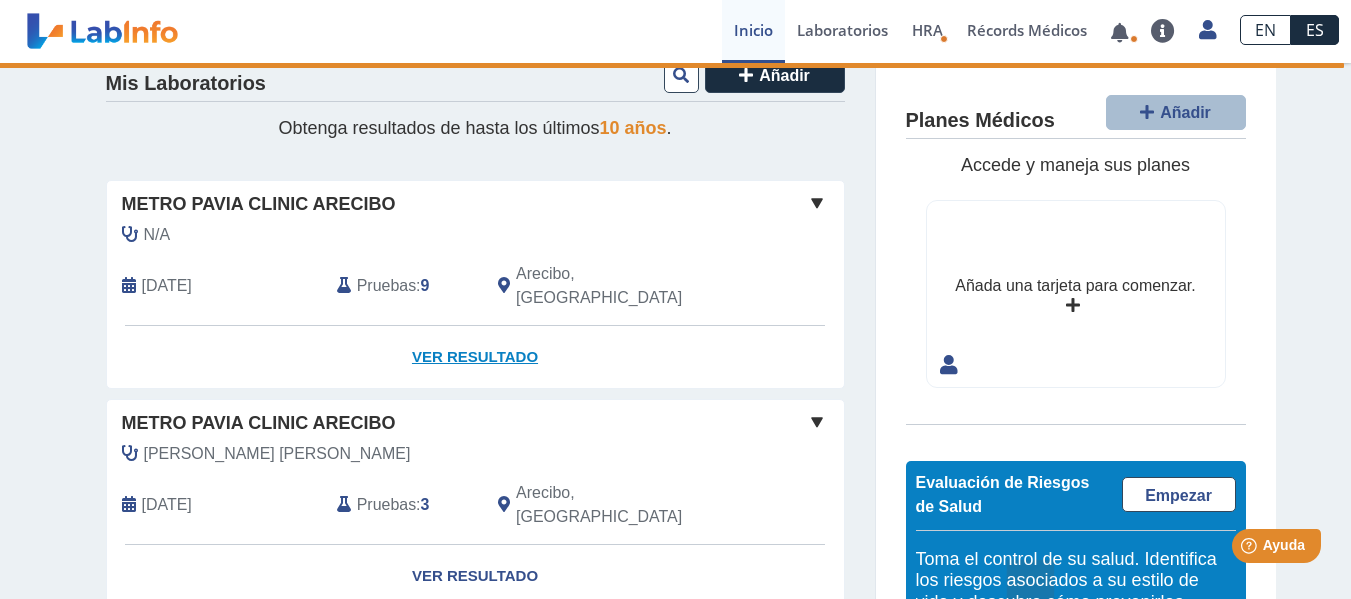 click on "Ver Resultado" 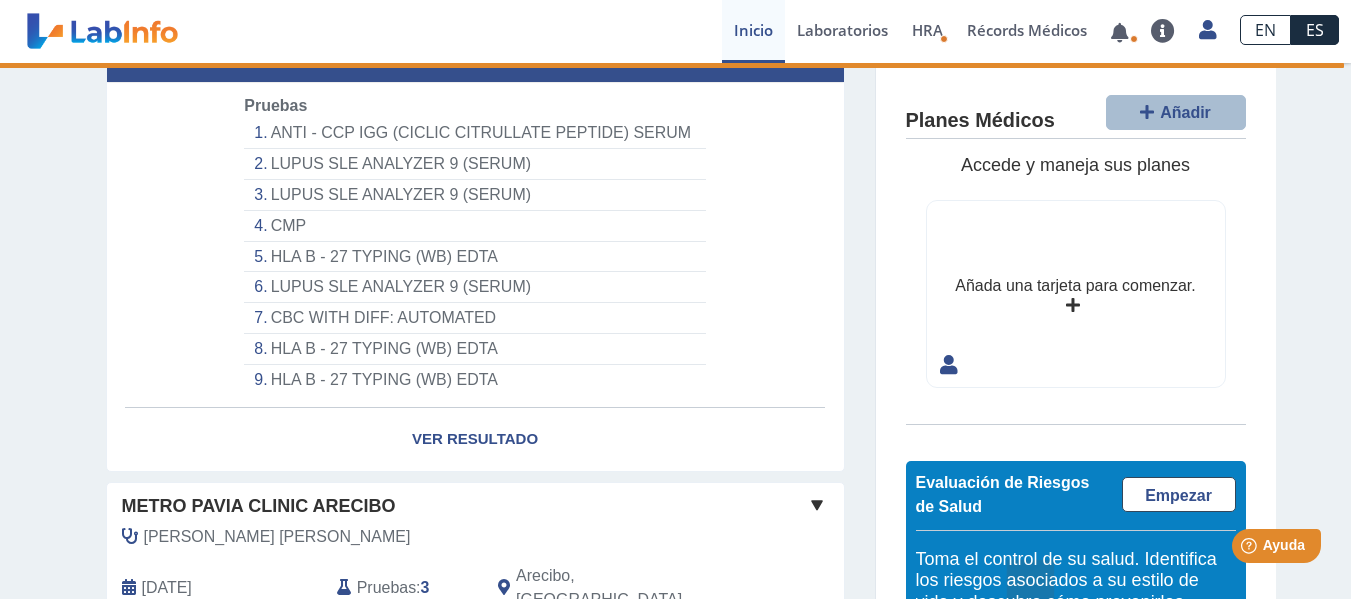 scroll, scrollTop: 289, scrollLeft: 0, axis: vertical 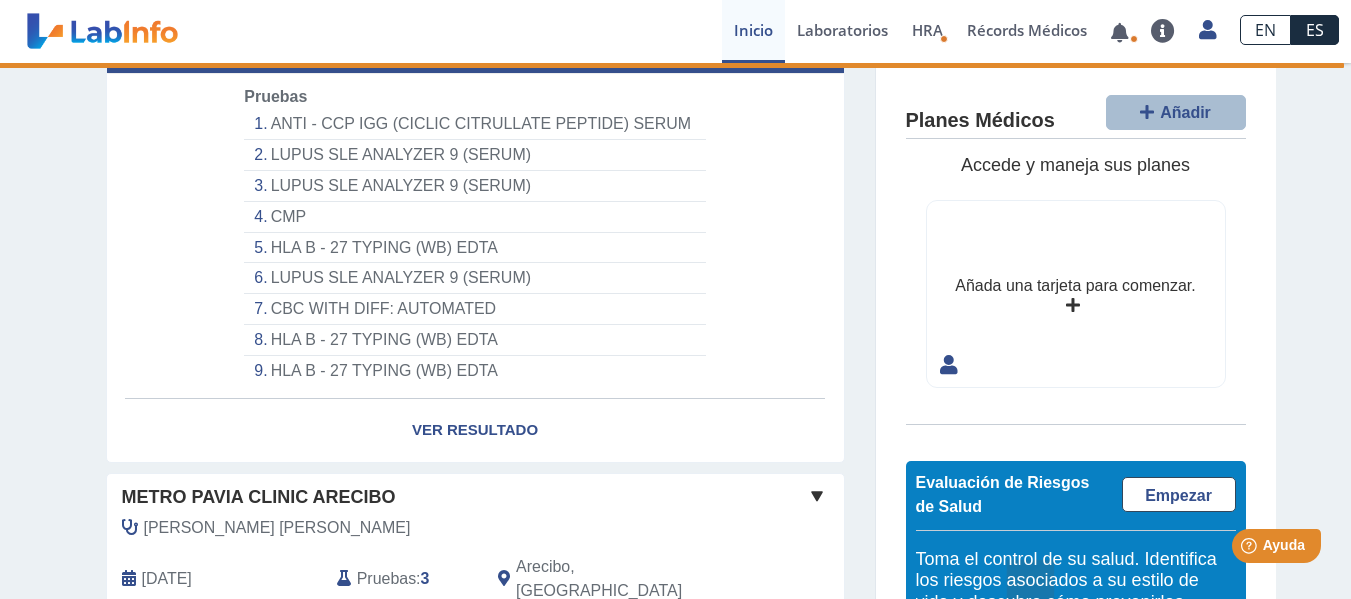 click on "Ver Resultado" 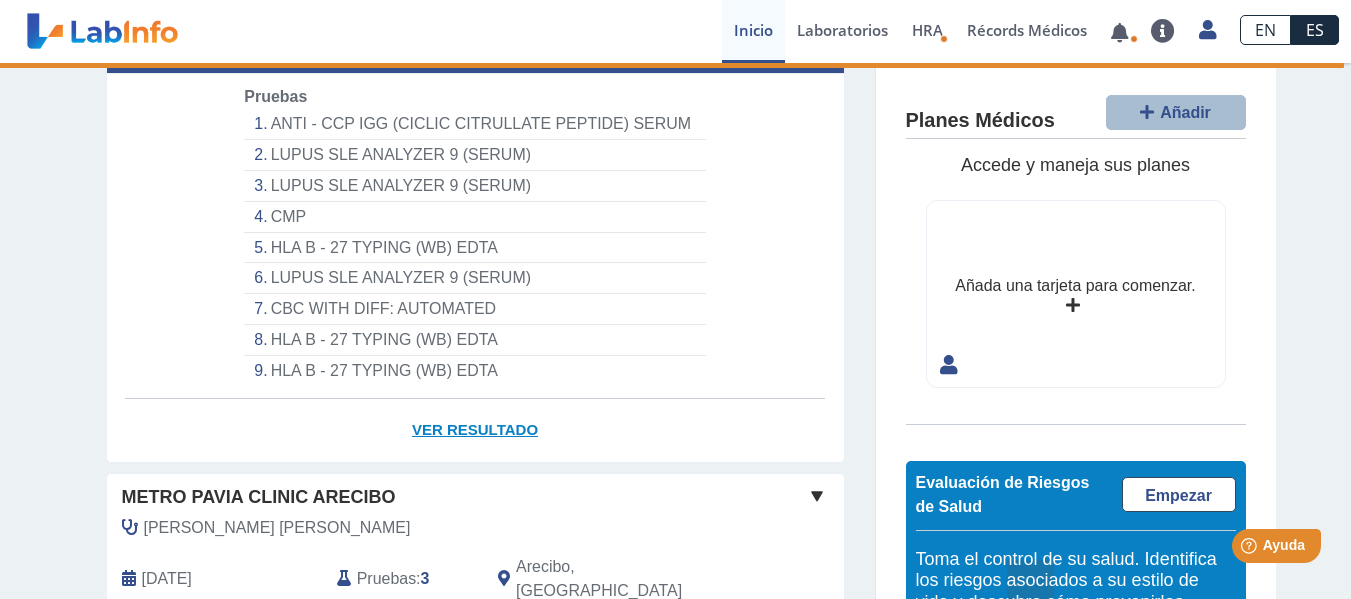 click on "Ver Resultado" 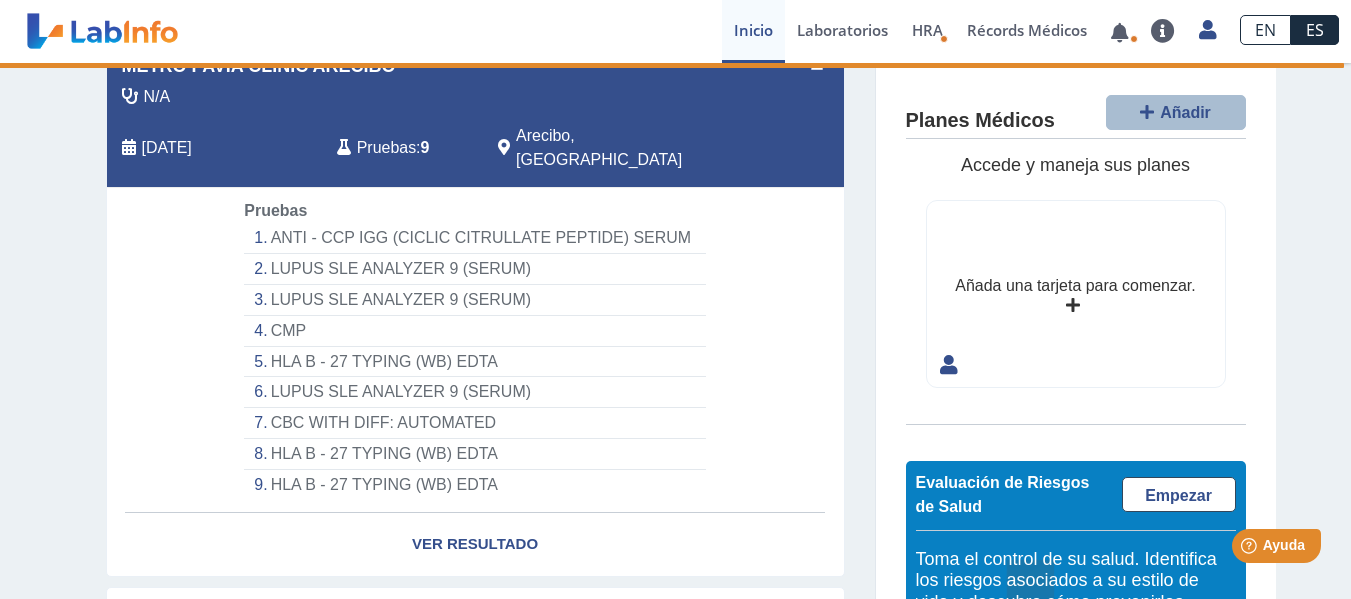 scroll, scrollTop: 169, scrollLeft: 0, axis: vertical 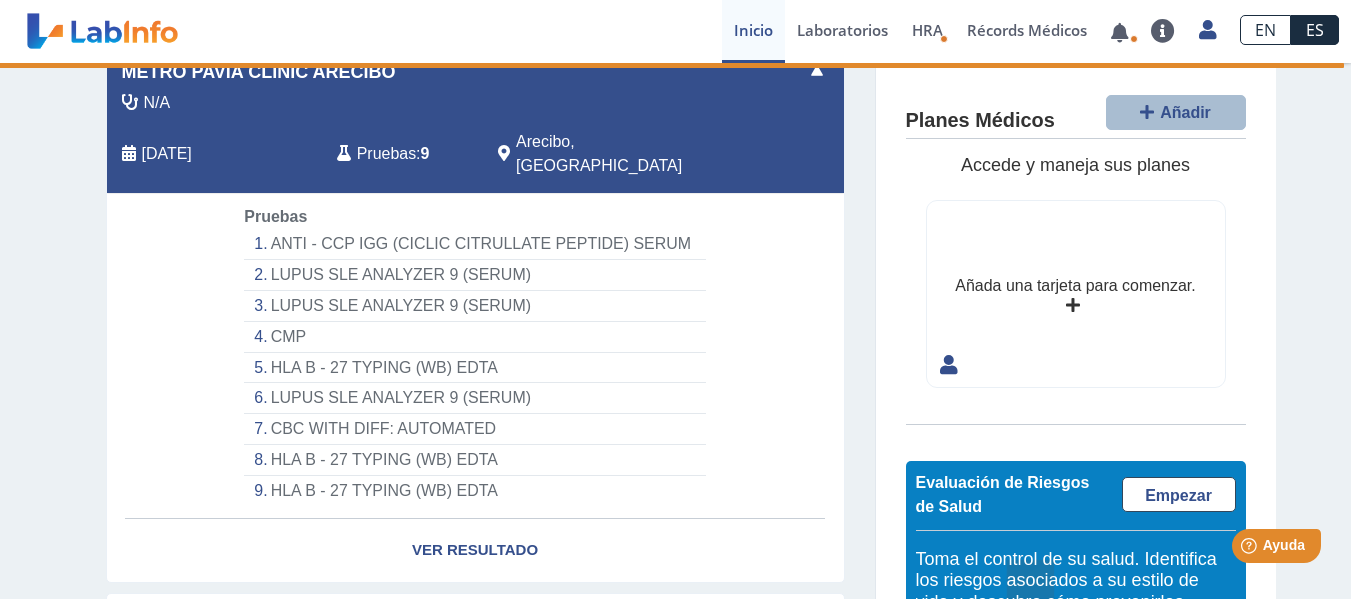 click on "ANTI - CCP IGG (CICLIC CITRULLATE PEPTIDE) SERUM" 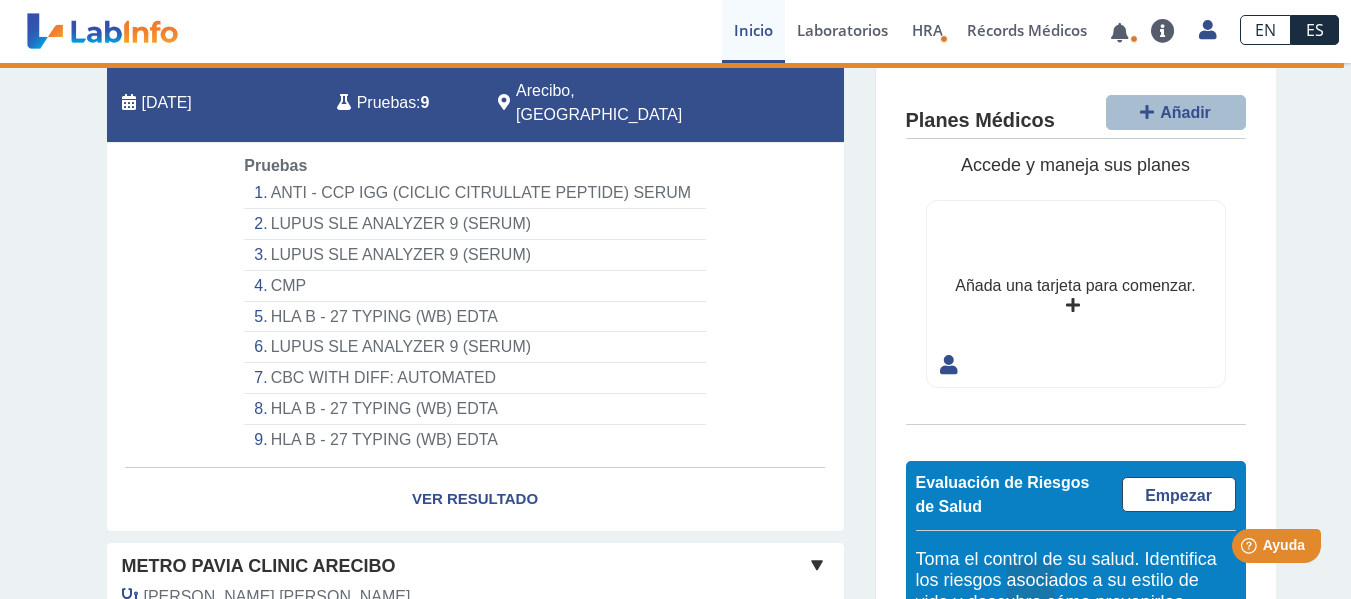 scroll, scrollTop: 221, scrollLeft: 0, axis: vertical 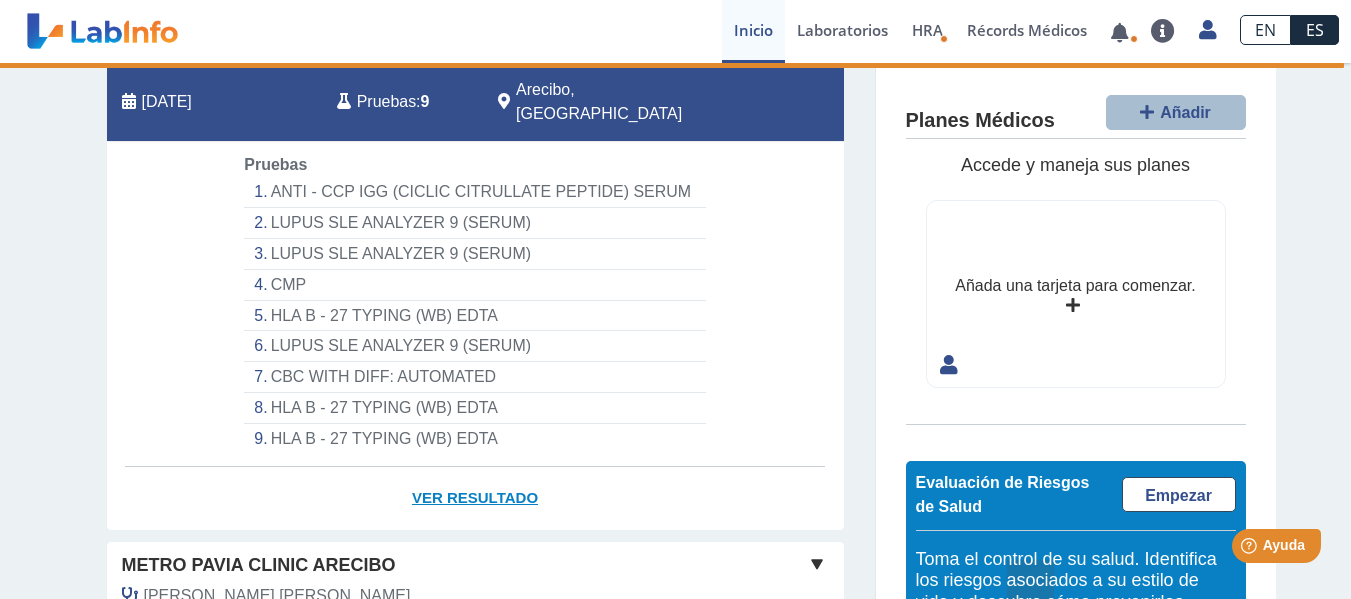click on "Ver Resultado" 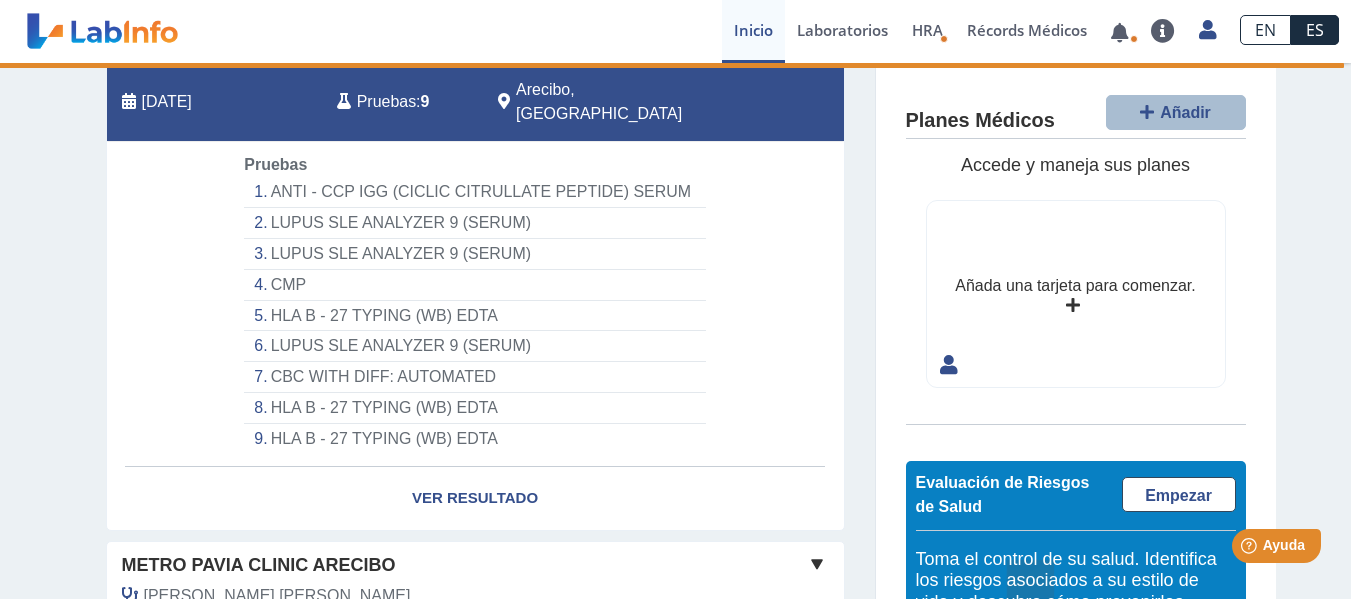 click on "ANTI - CCP IGG (CICLIC CITRULLATE PEPTIDE) SERUM" 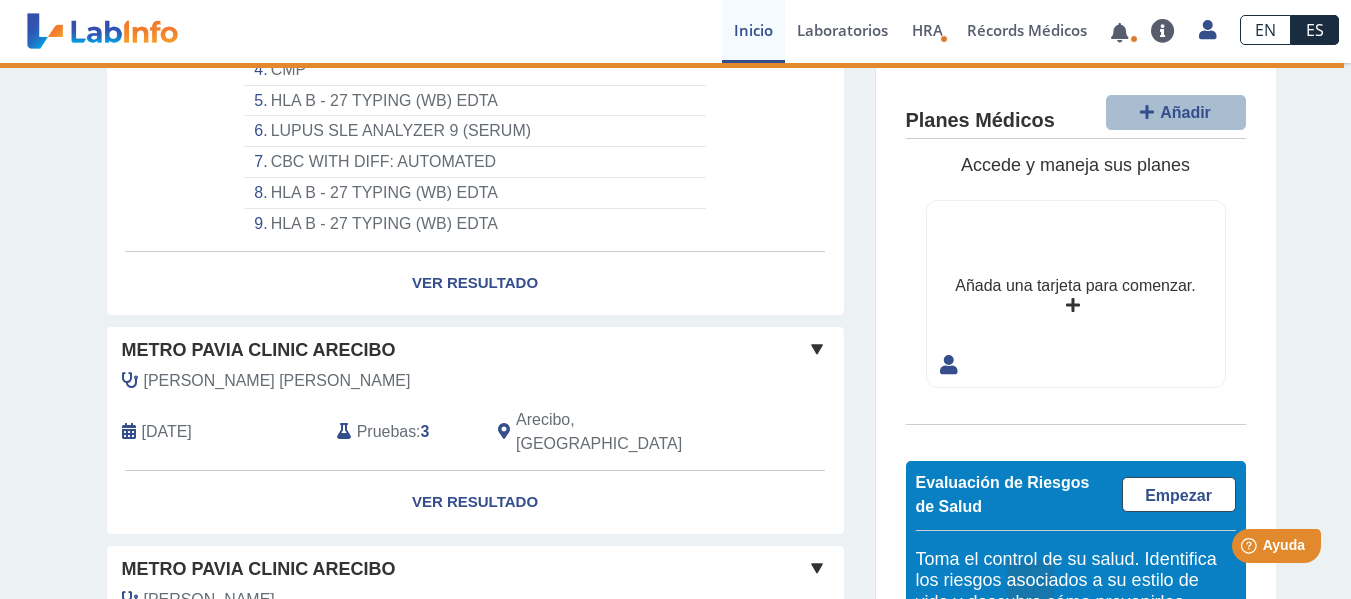 scroll, scrollTop: 480, scrollLeft: 0, axis: vertical 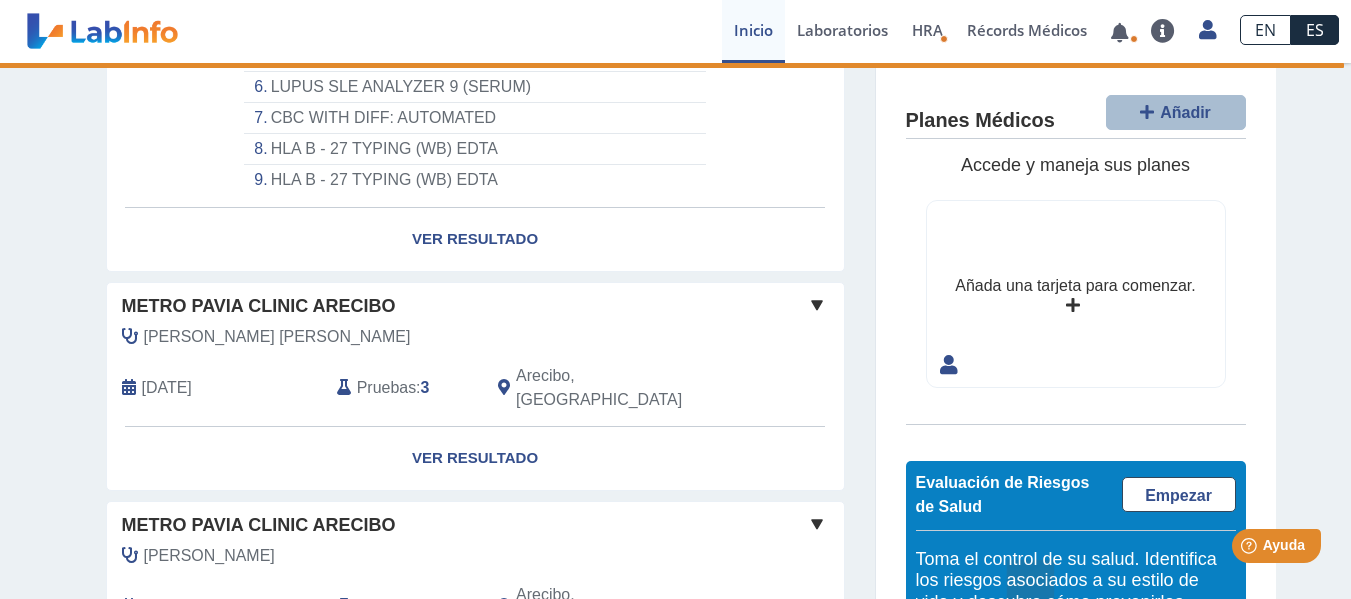 click on "Ver Resultado" 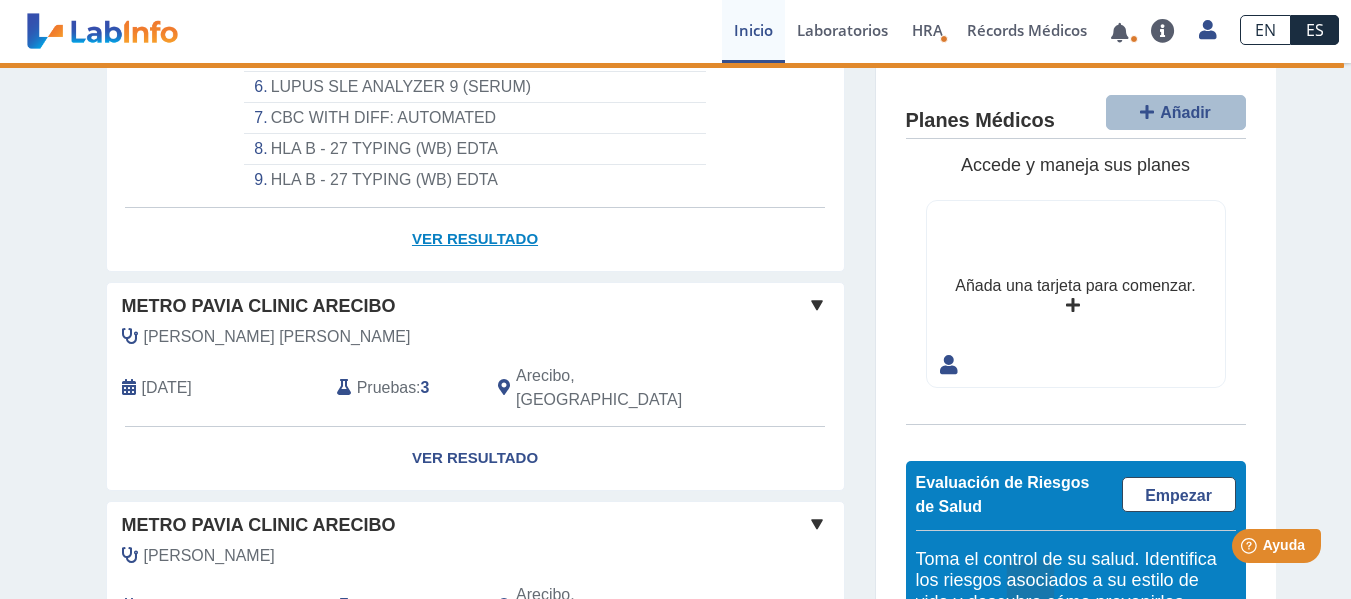 click on "Ver Resultado" 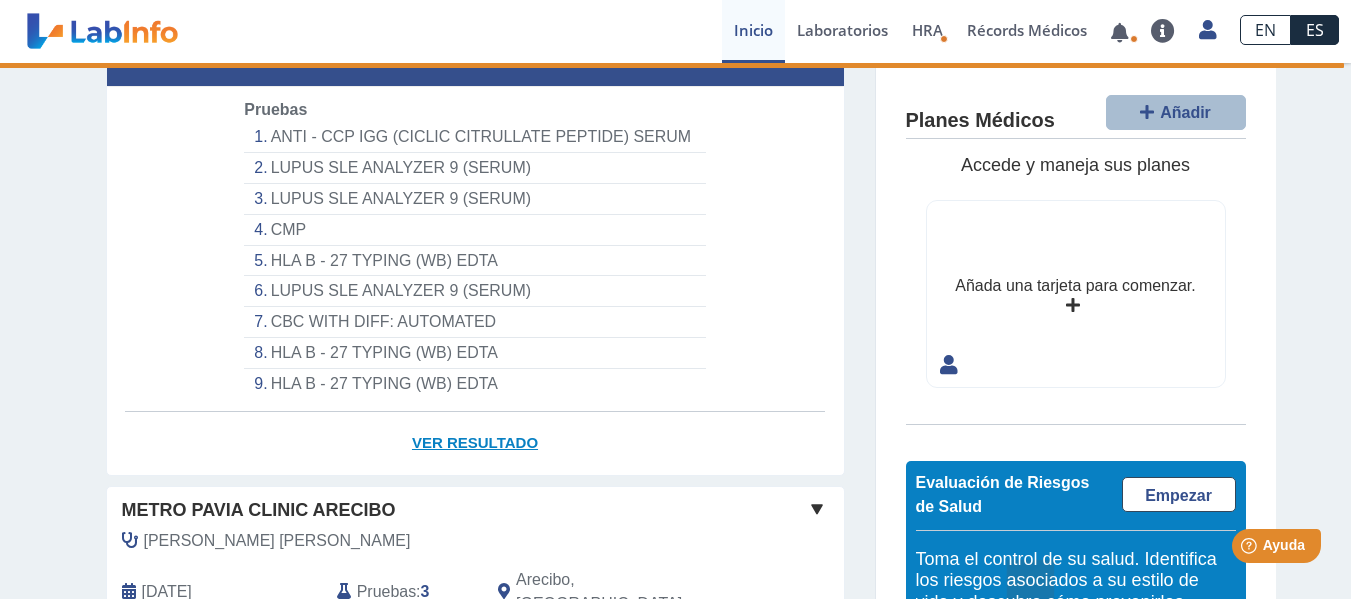 scroll, scrollTop: 270, scrollLeft: 0, axis: vertical 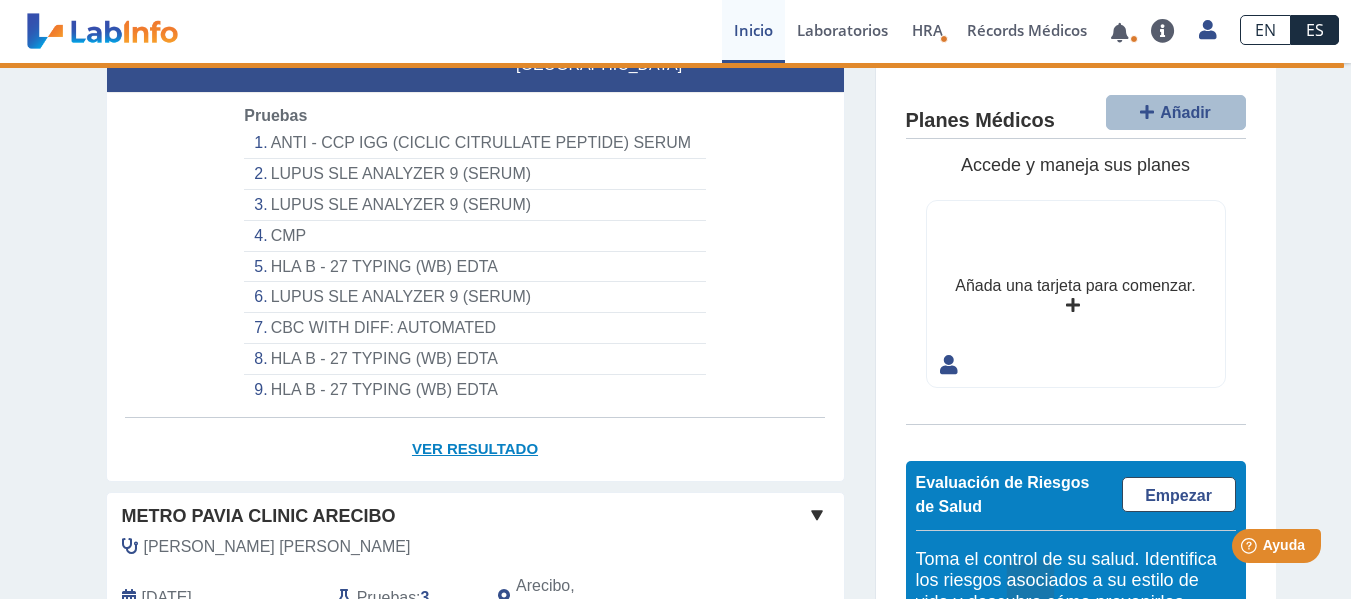 click on "Ver Resultado" 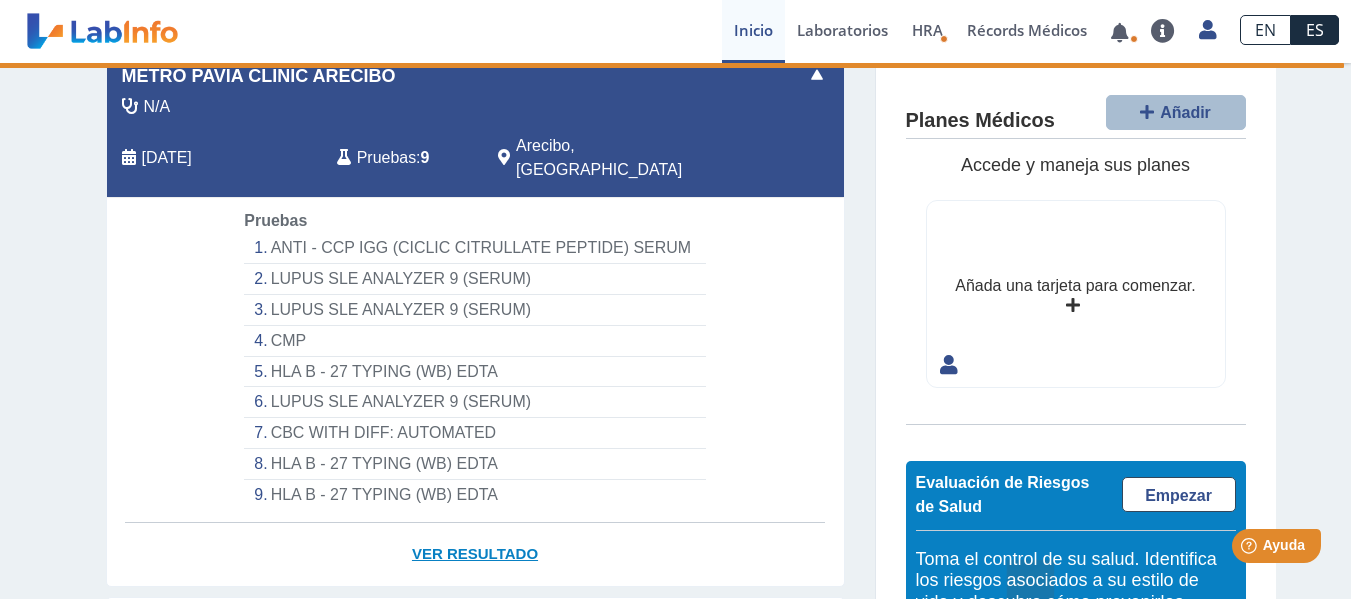 scroll, scrollTop: 166, scrollLeft: 0, axis: vertical 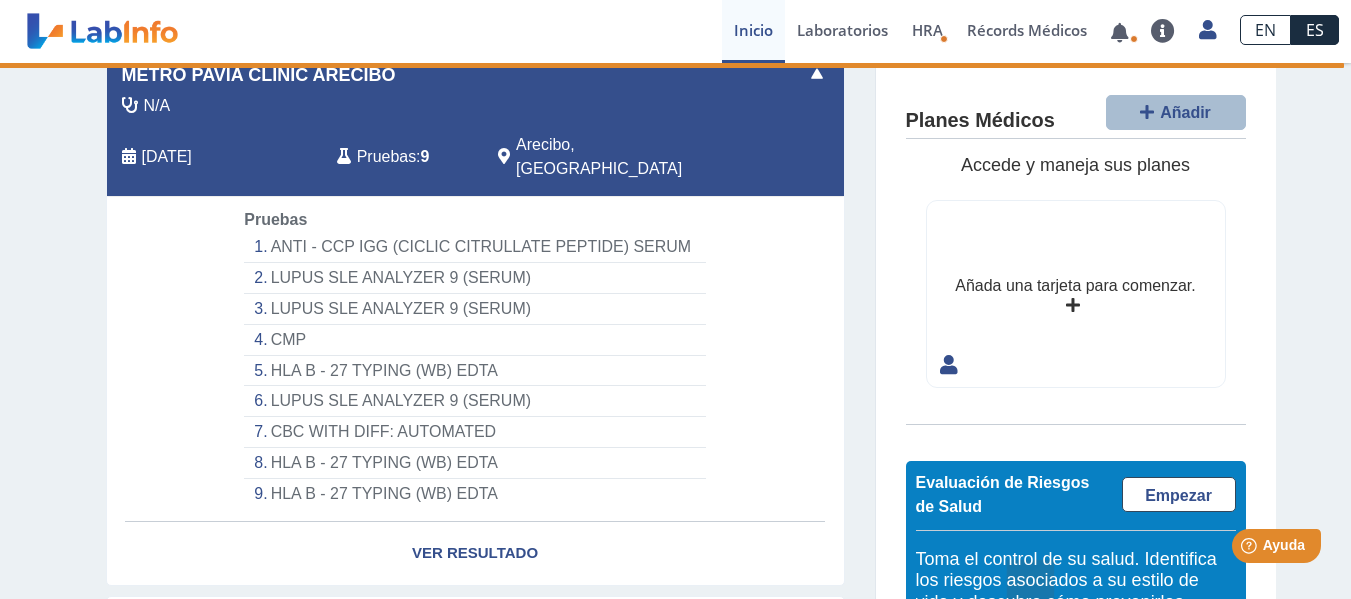 click on "Pruebas" 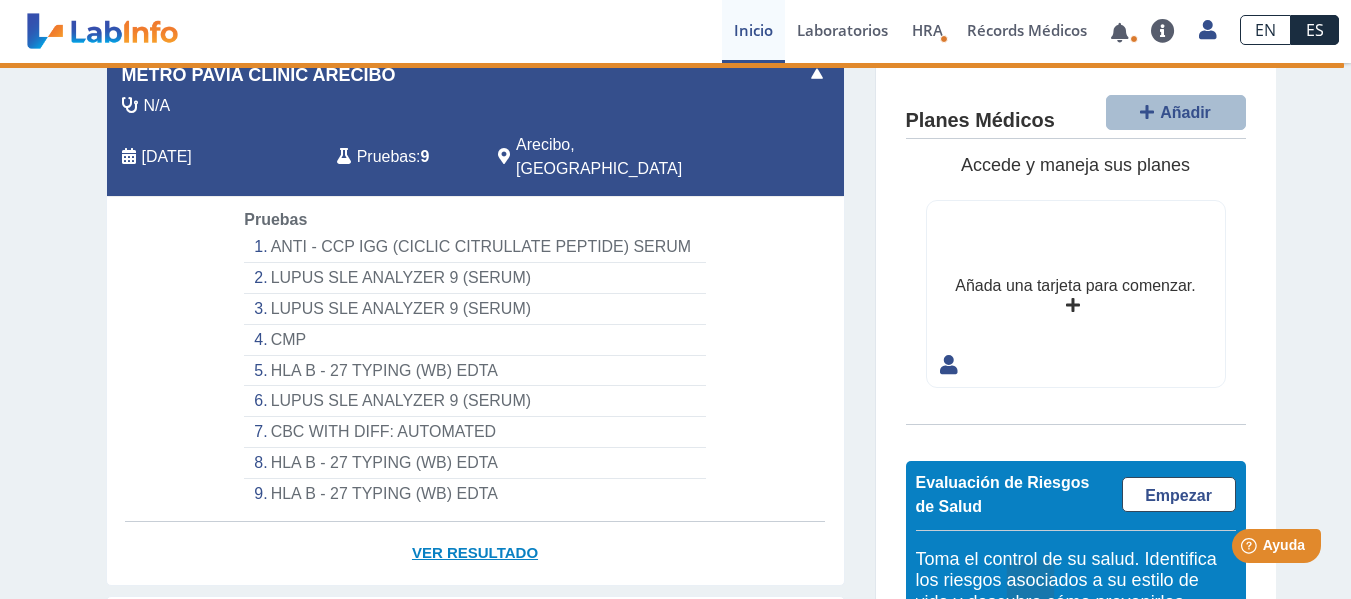 click on "Ver Resultado" 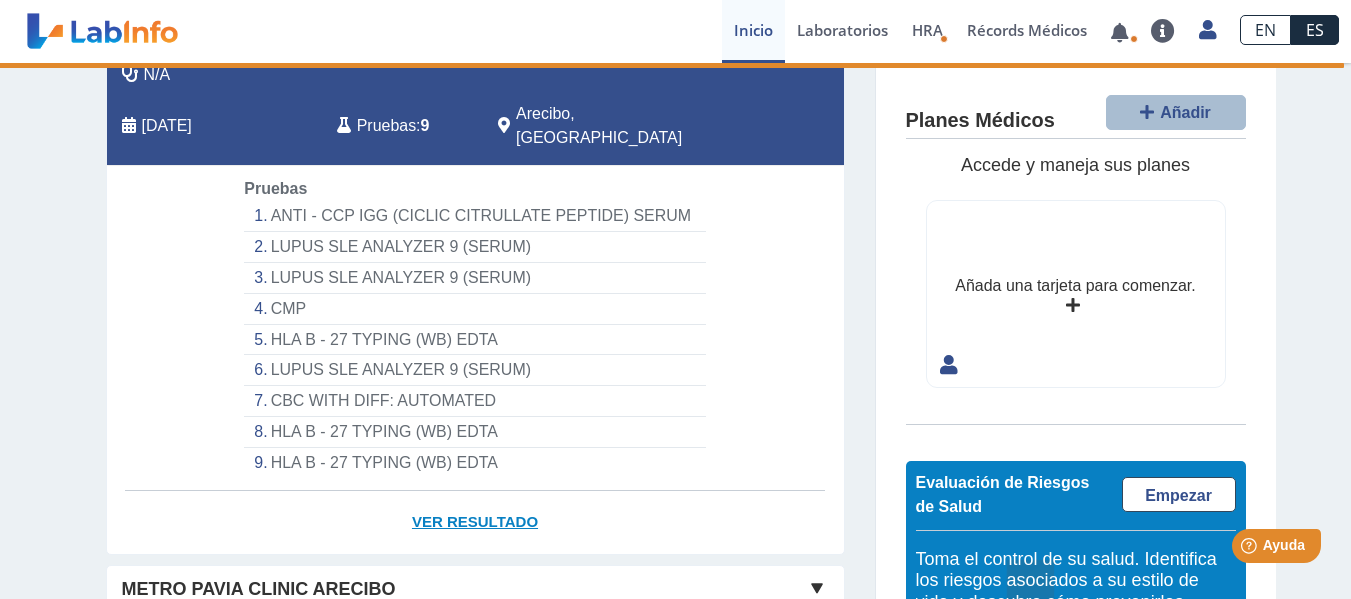 scroll, scrollTop: 198, scrollLeft: 0, axis: vertical 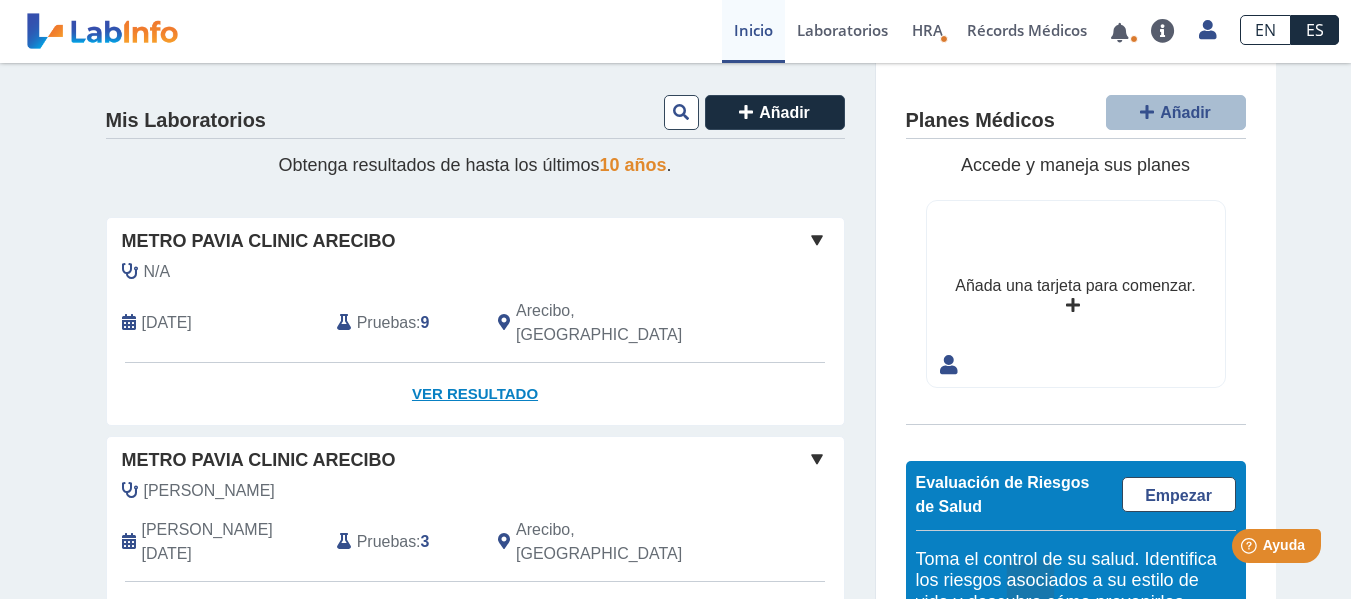 click on "Ver Resultado" 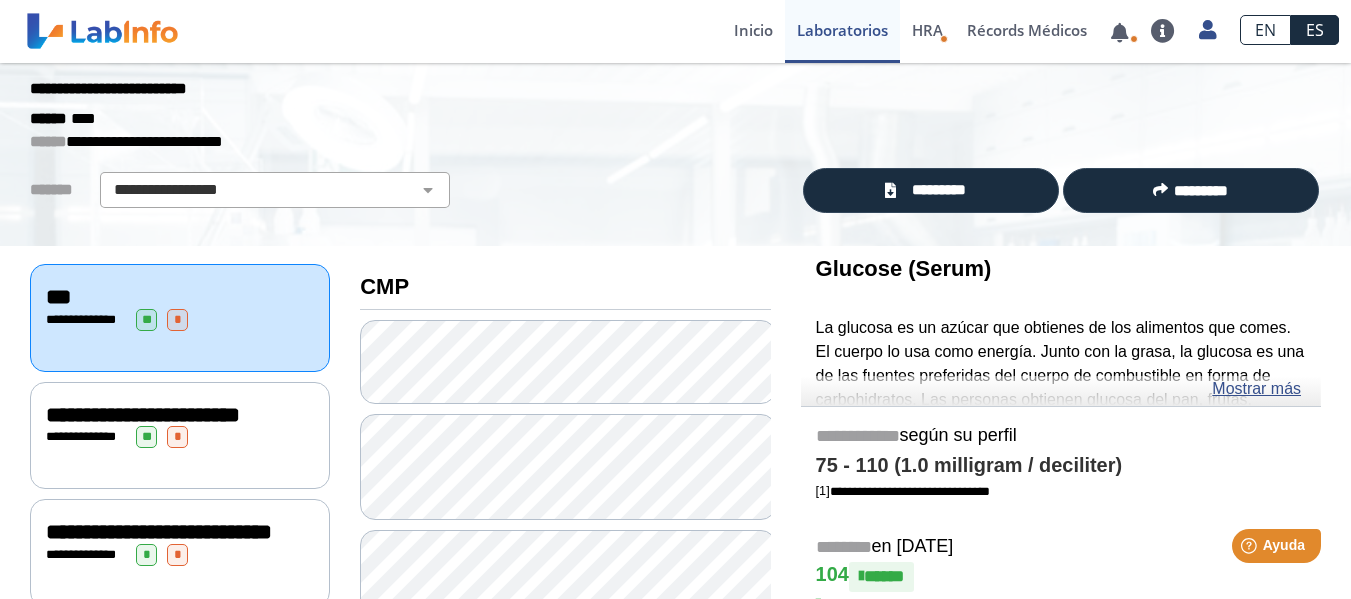 scroll, scrollTop: 0, scrollLeft: 0, axis: both 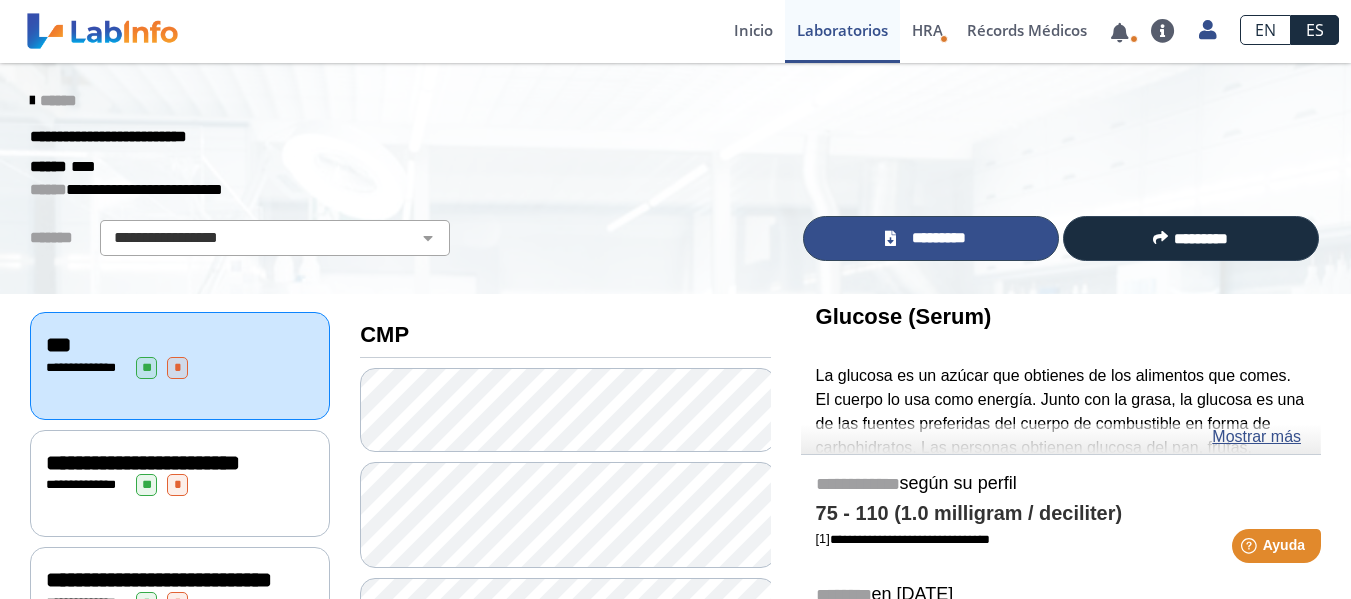 click on "*********" 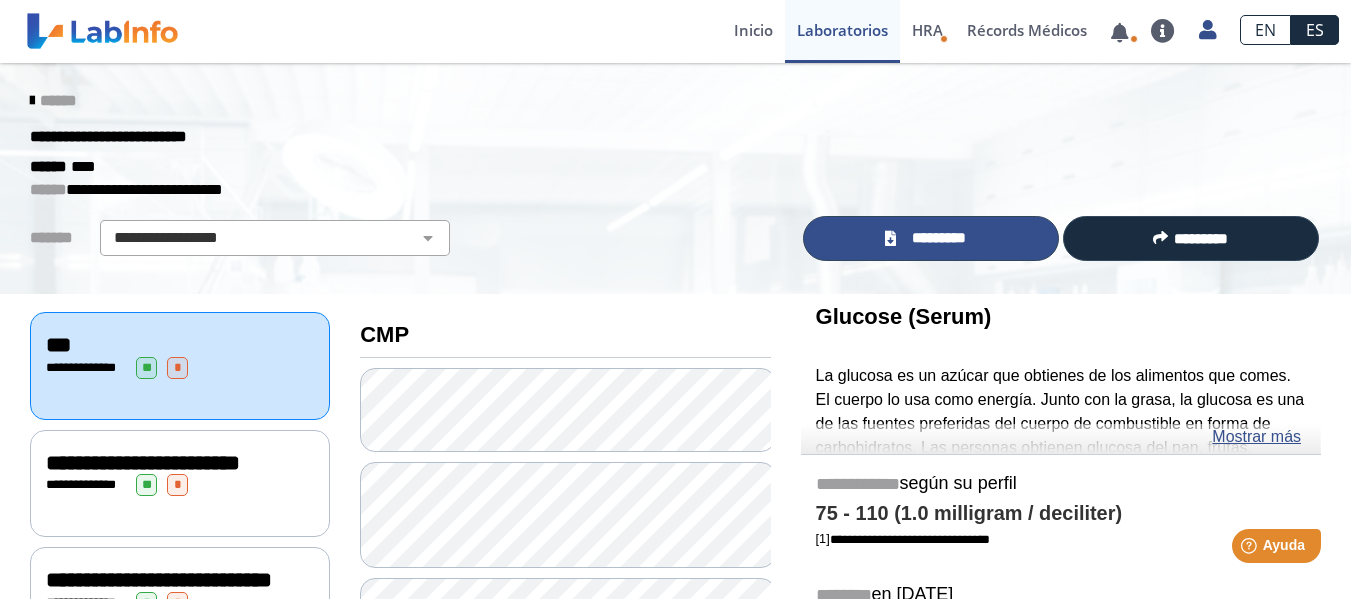 click on "*********" 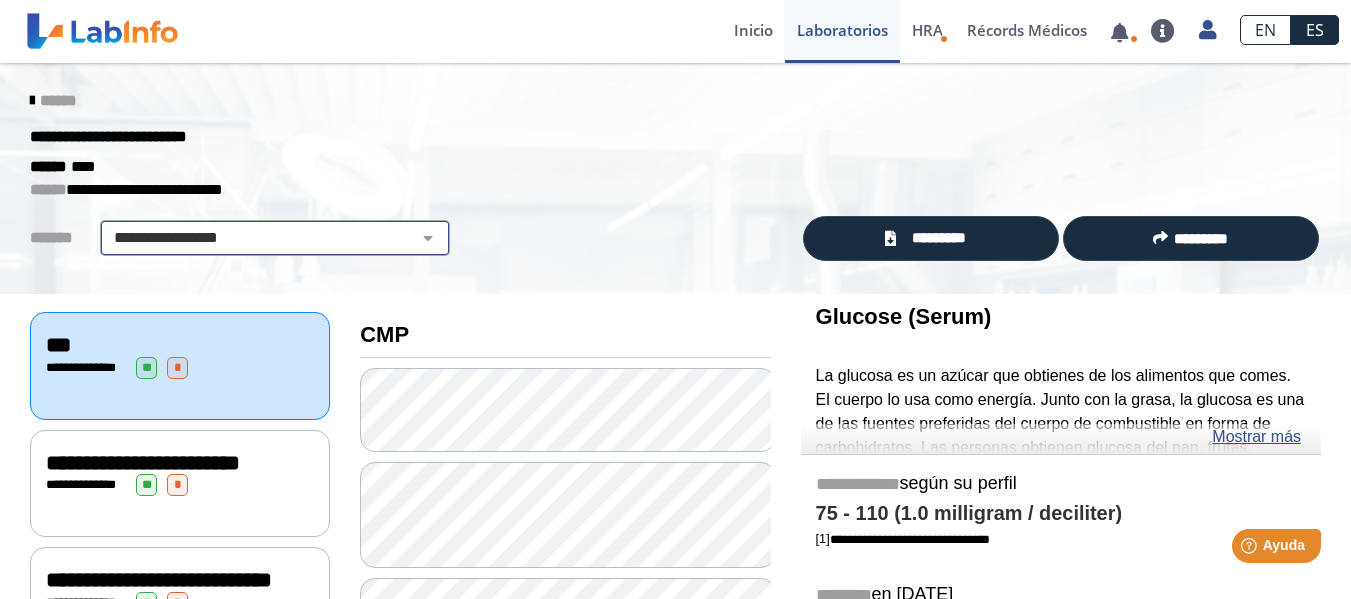 click on "**********" 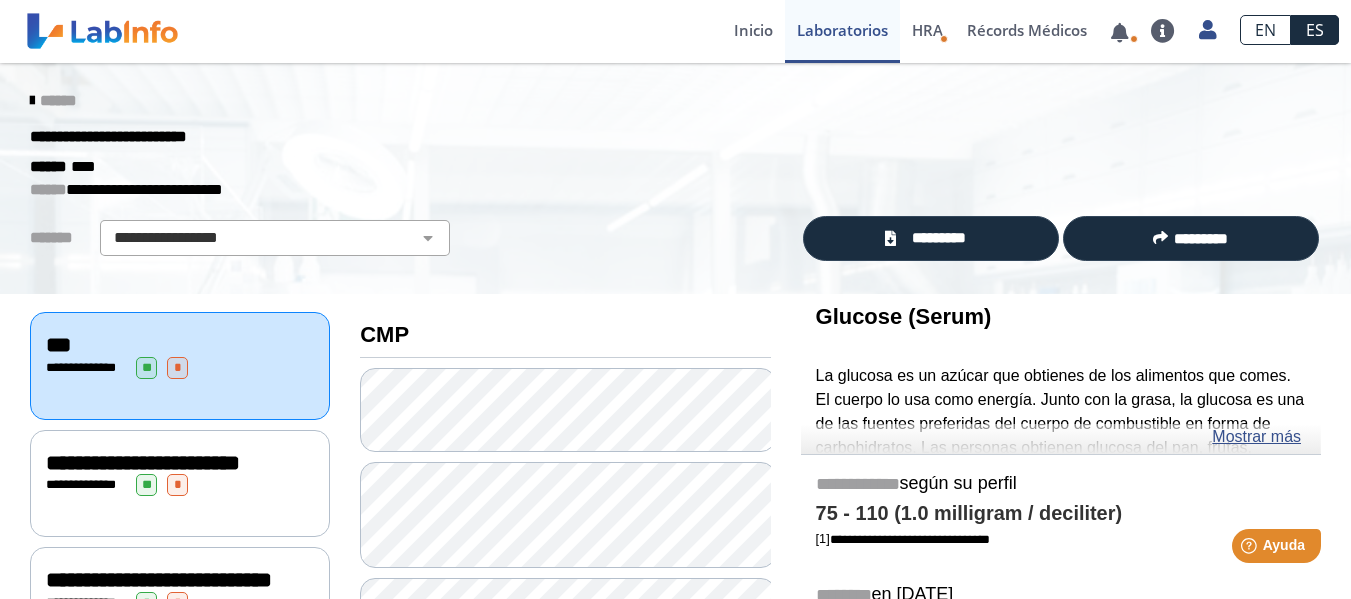 click on "****** ****" 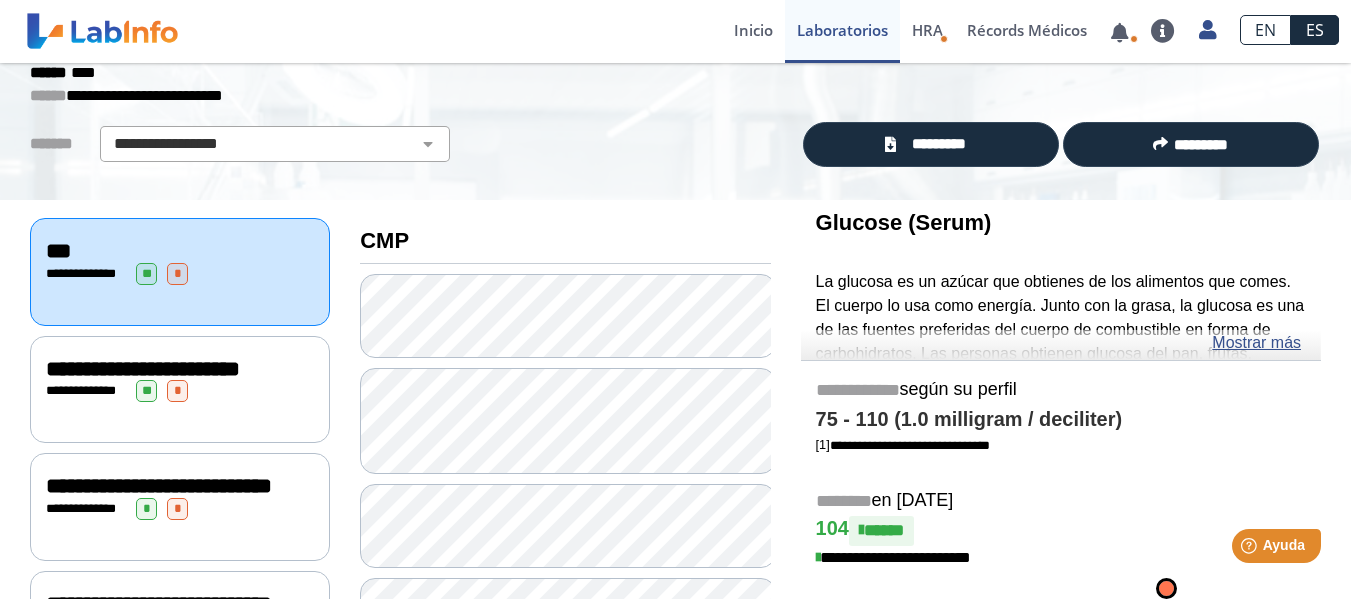 scroll, scrollTop: 186, scrollLeft: 0, axis: vertical 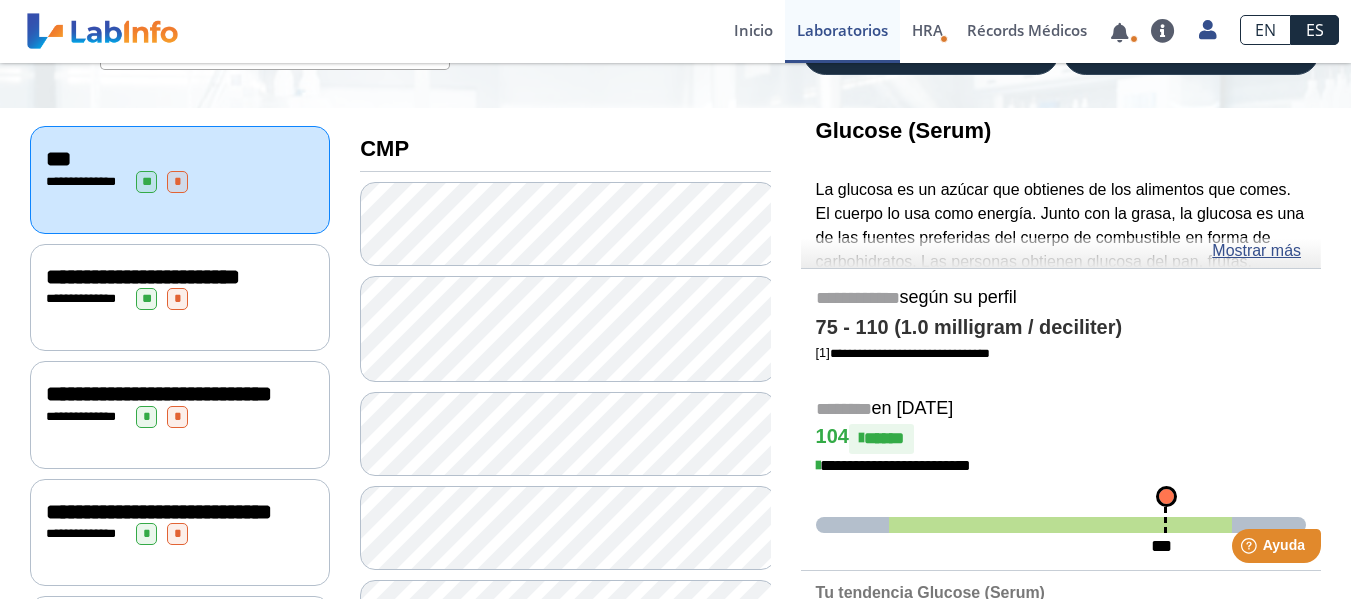 click on "**********" 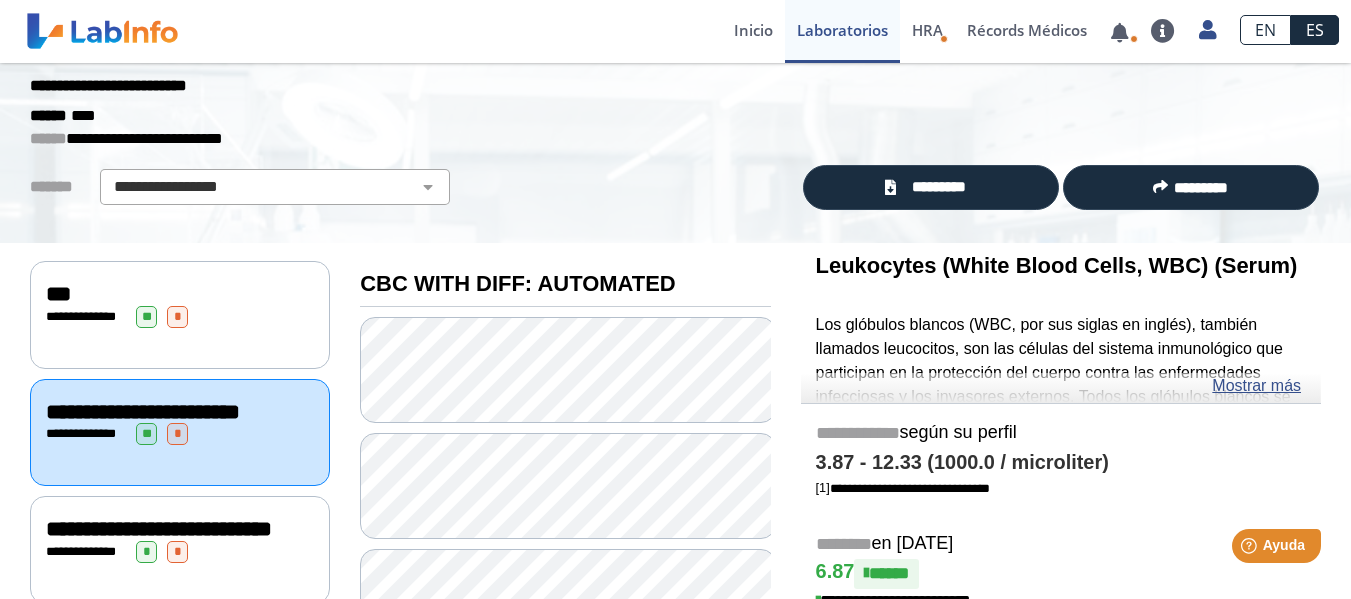 scroll, scrollTop: 0, scrollLeft: 0, axis: both 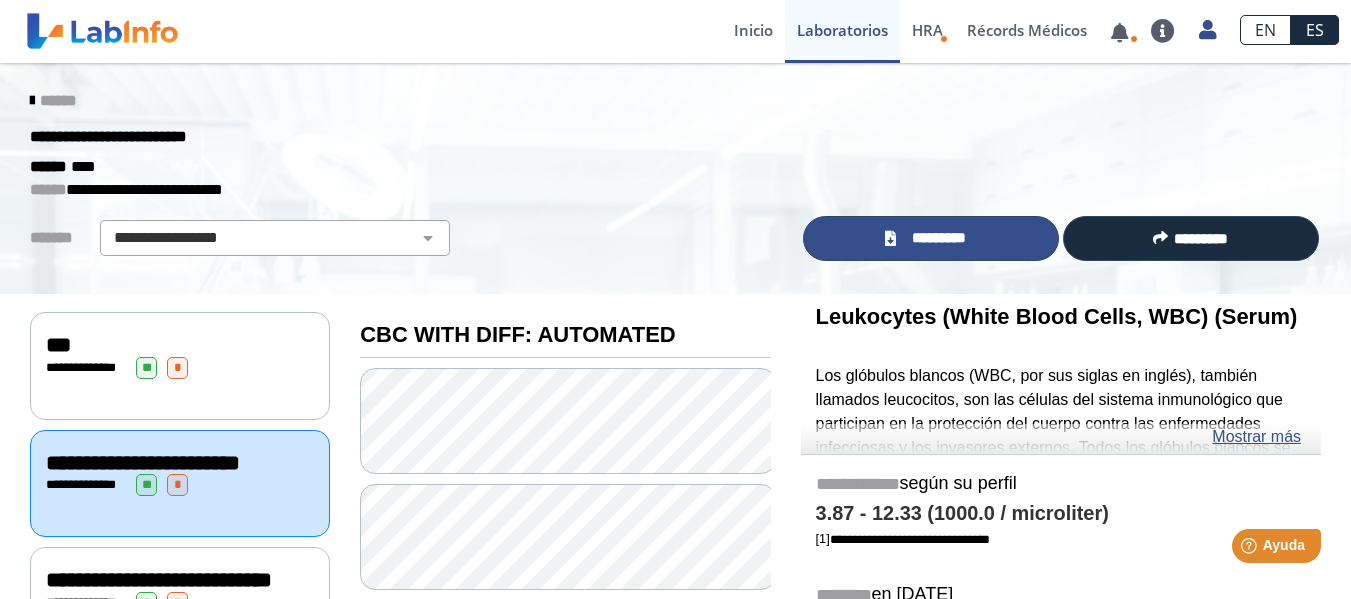 click on "*********" 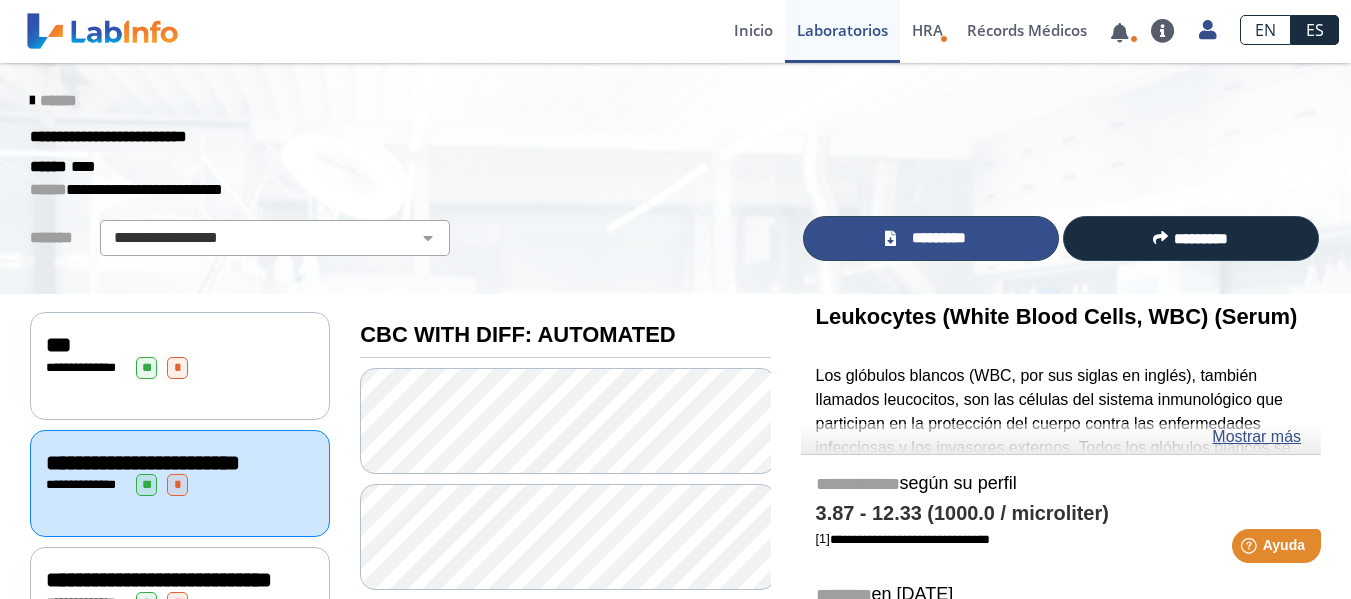 click on "*********" 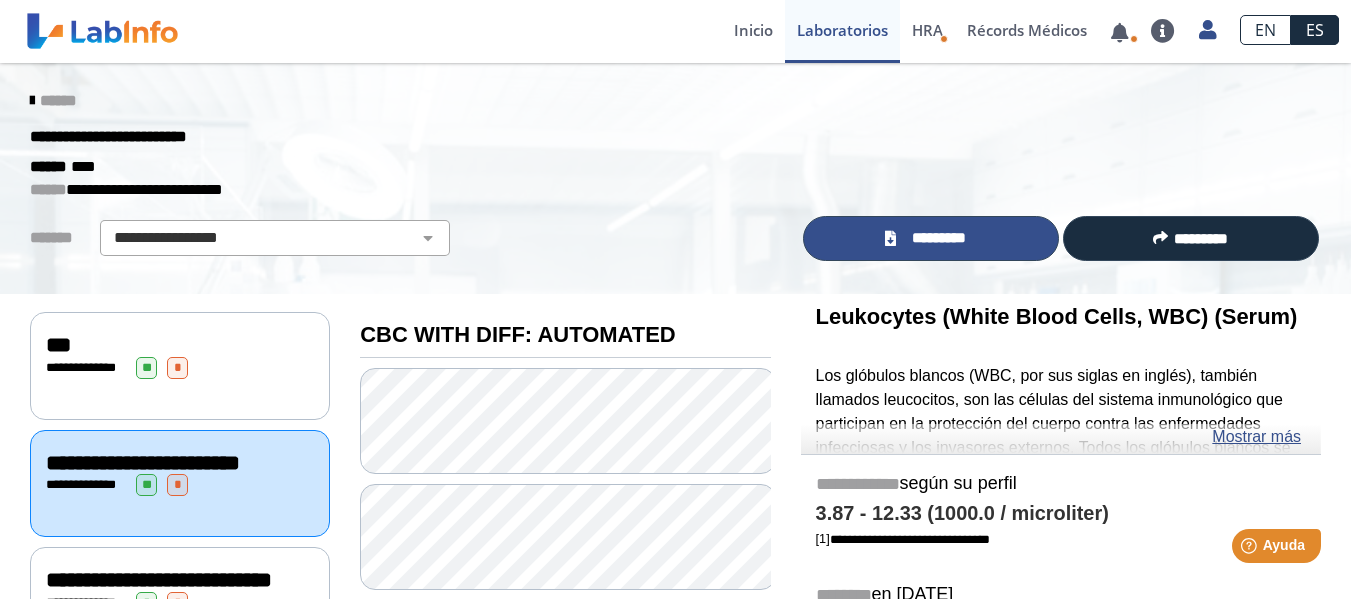 click on "*********" 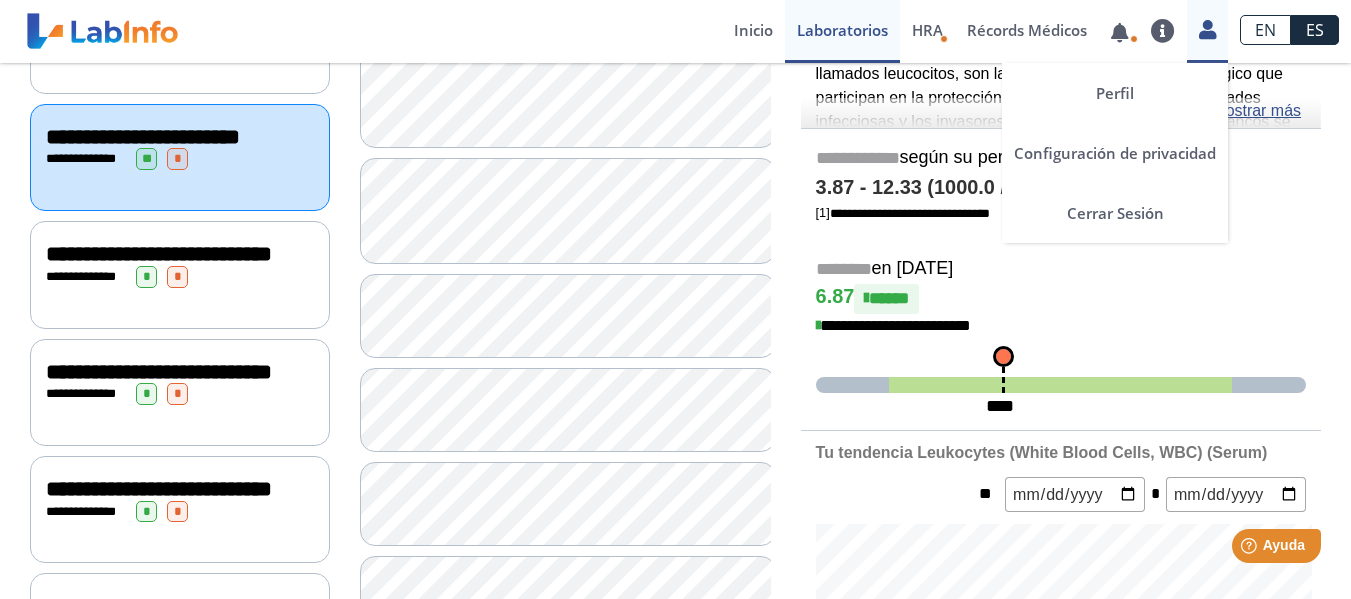 scroll, scrollTop: 334, scrollLeft: 0, axis: vertical 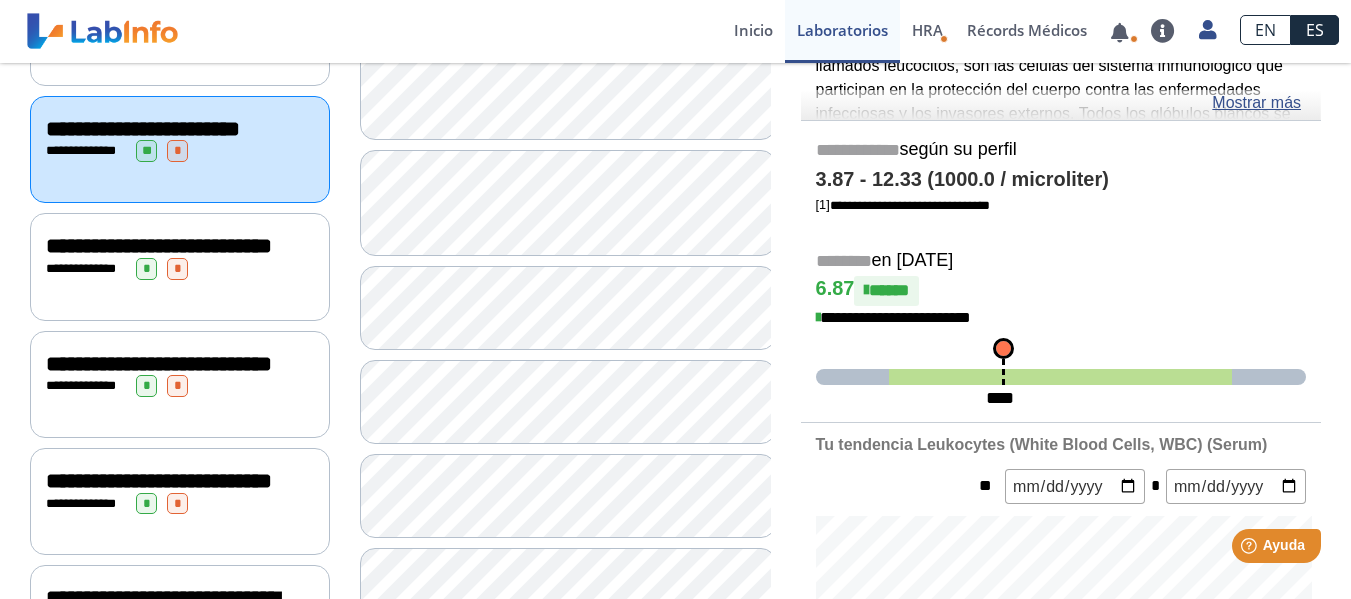 click on "**********" 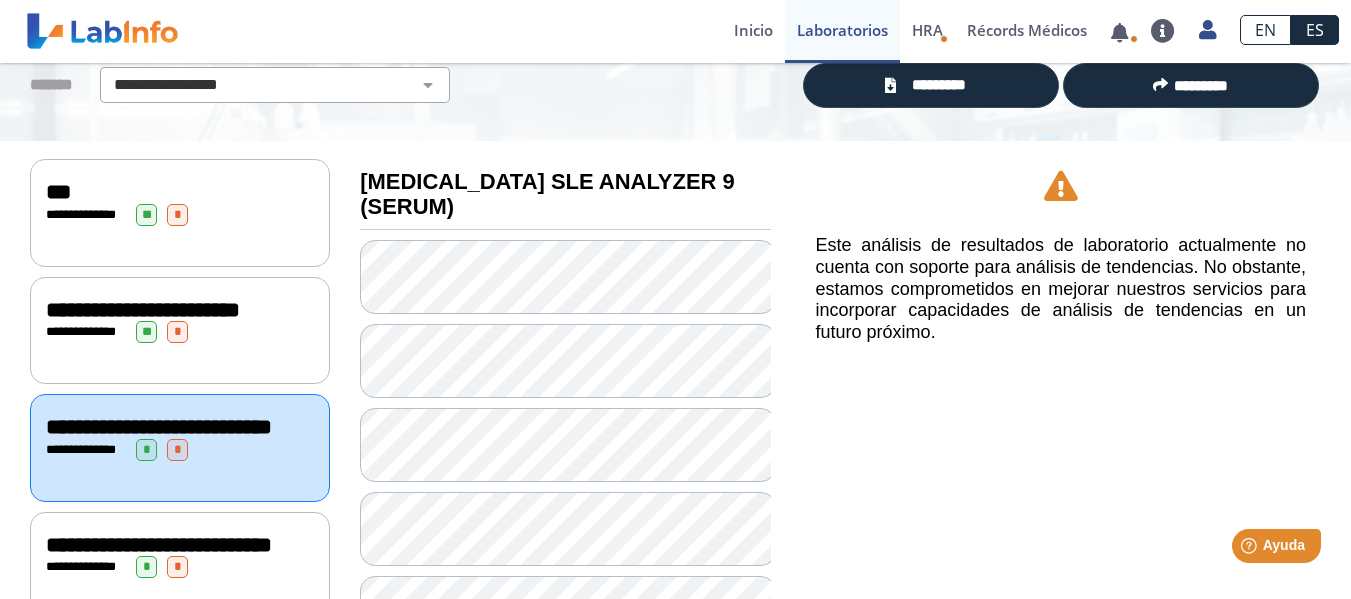 scroll, scrollTop: 46, scrollLeft: 0, axis: vertical 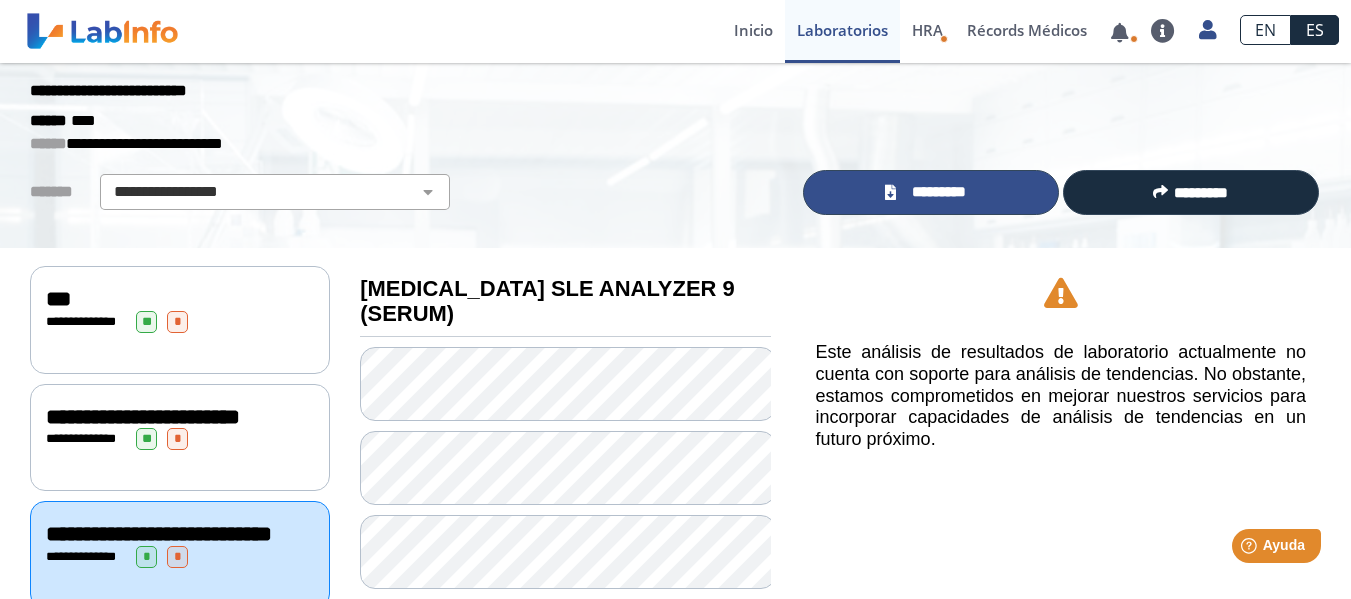 click on "*********" 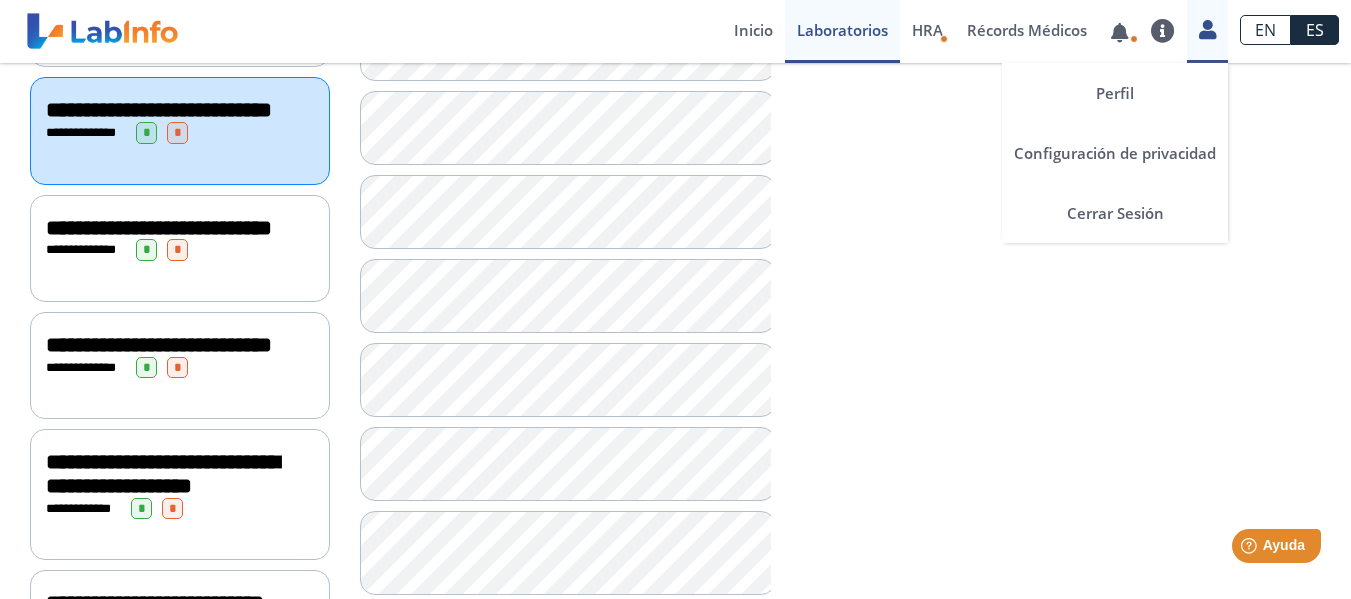 scroll, scrollTop: 473, scrollLeft: 0, axis: vertical 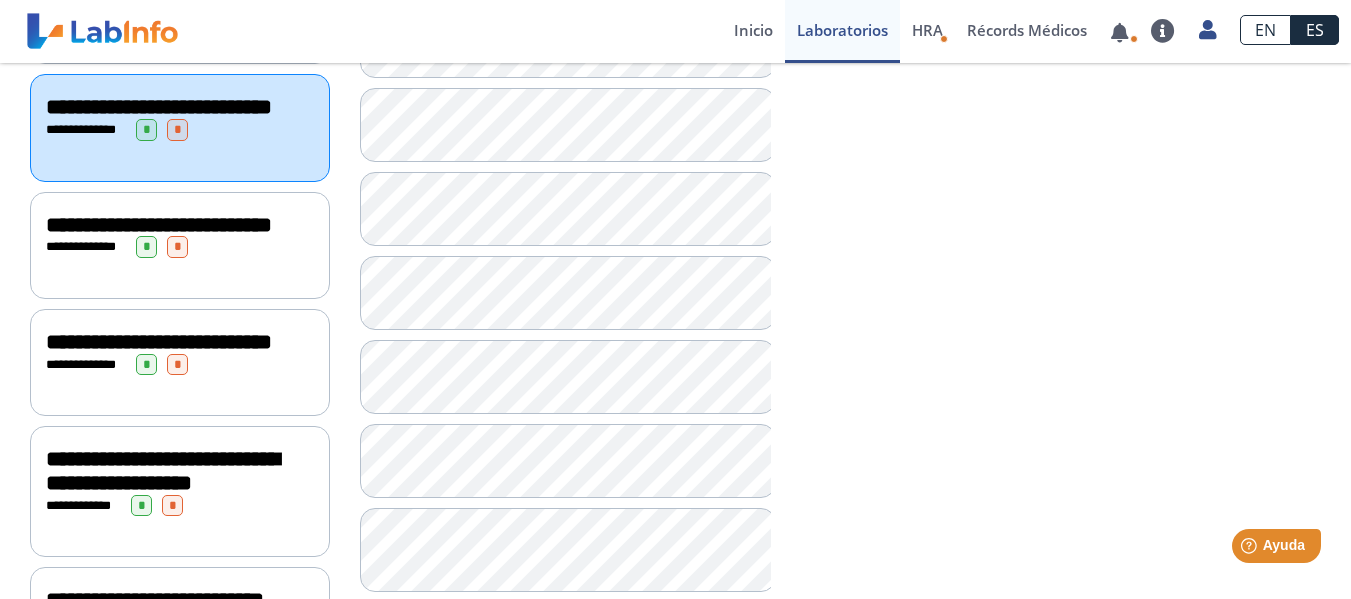 click on "**********" 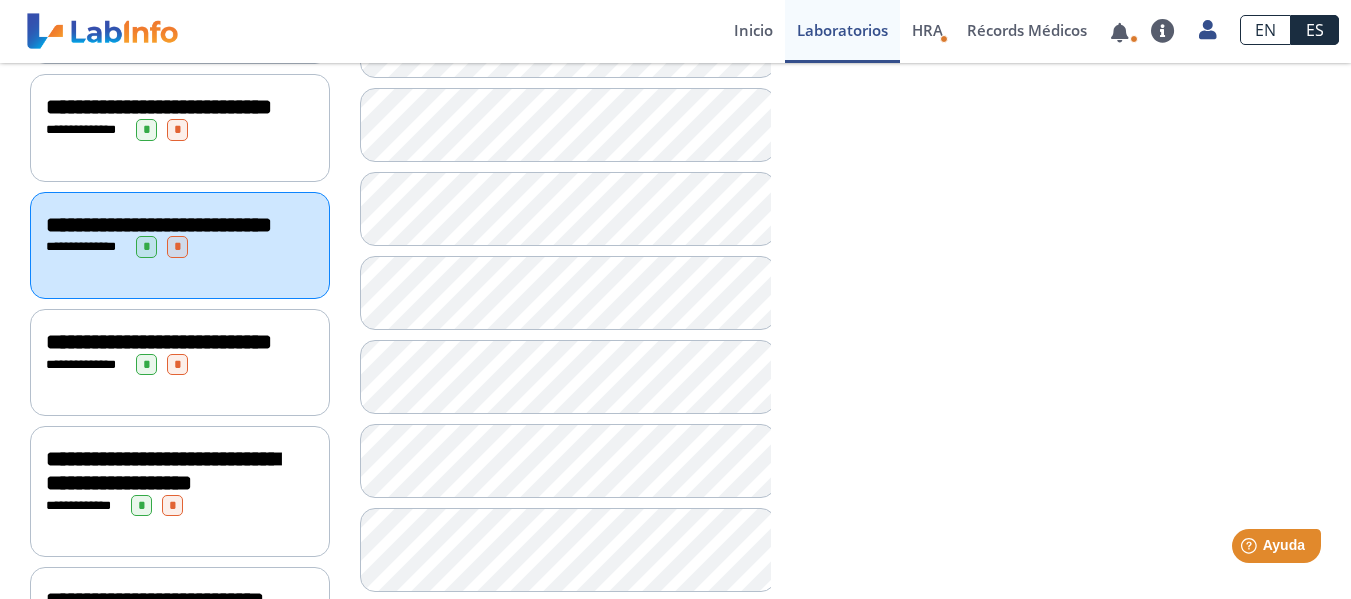 click on "**********" 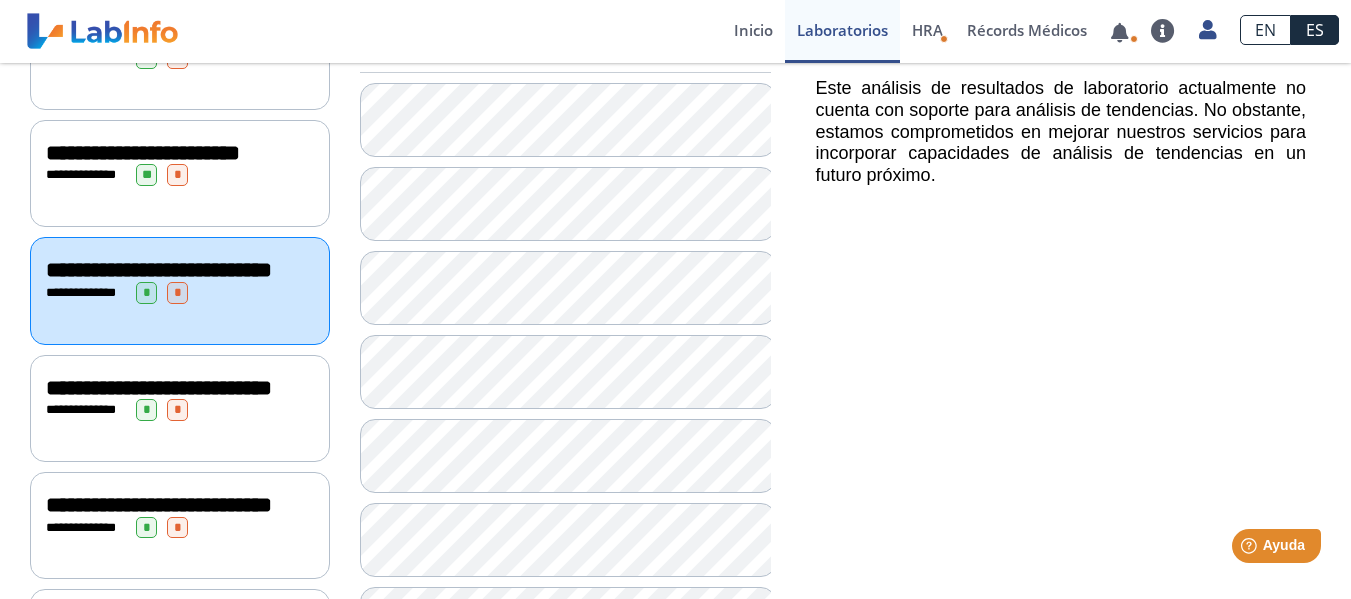 scroll, scrollTop: 311, scrollLeft: 0, axis: vertical 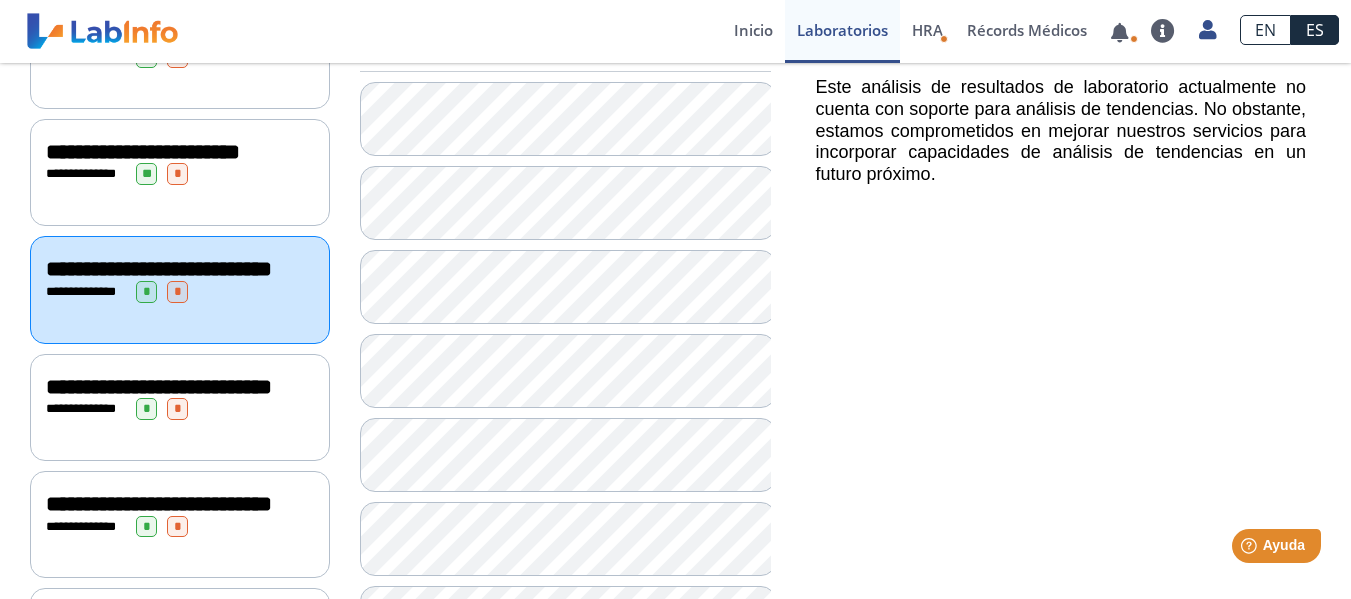 click on "**********" 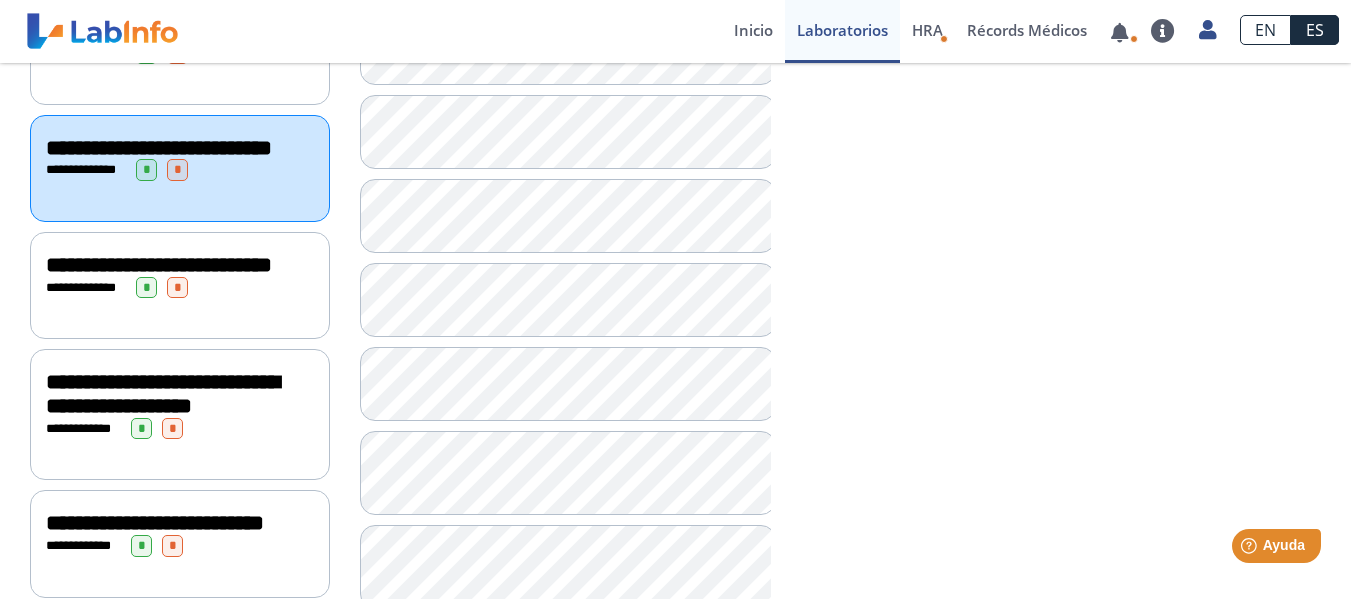 scroll, scrollTop: 554, scrollLeft: 0, axis: vertical 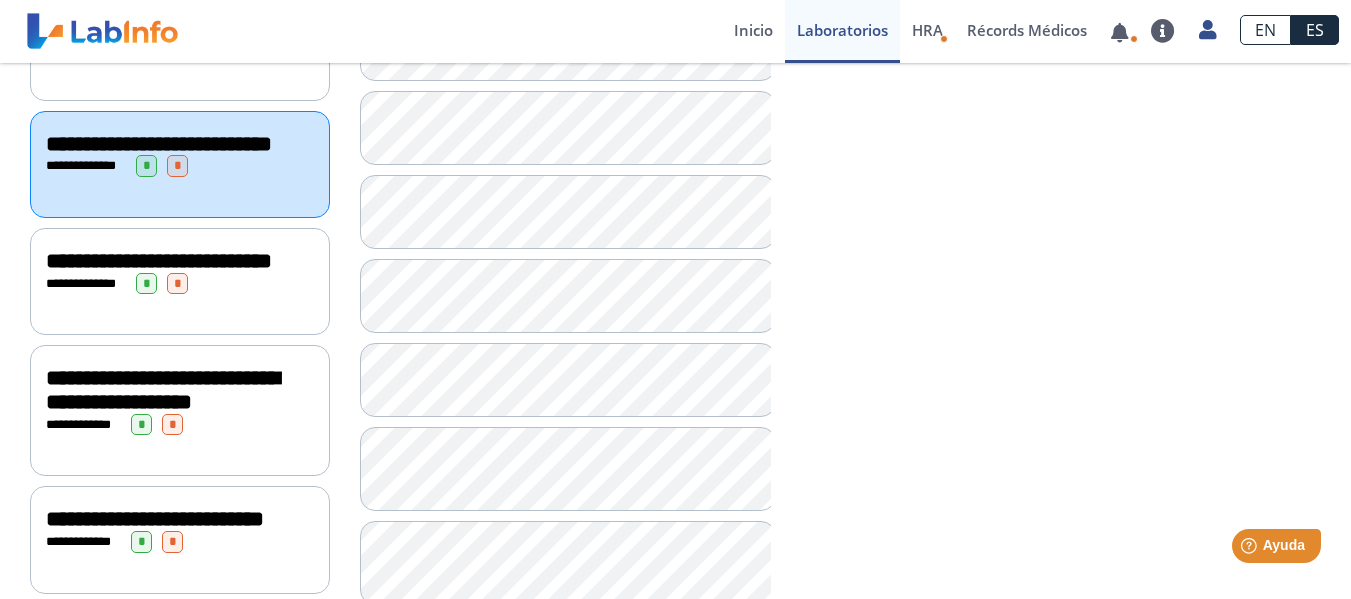 click on "**********" 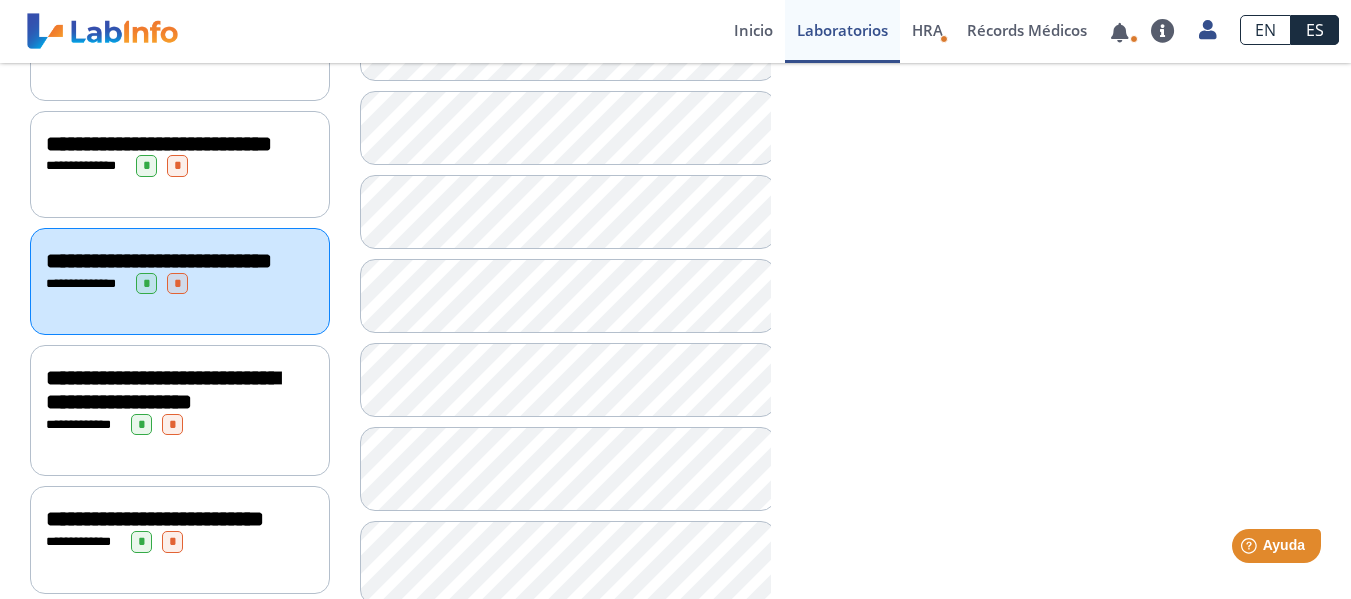 click on "**********" 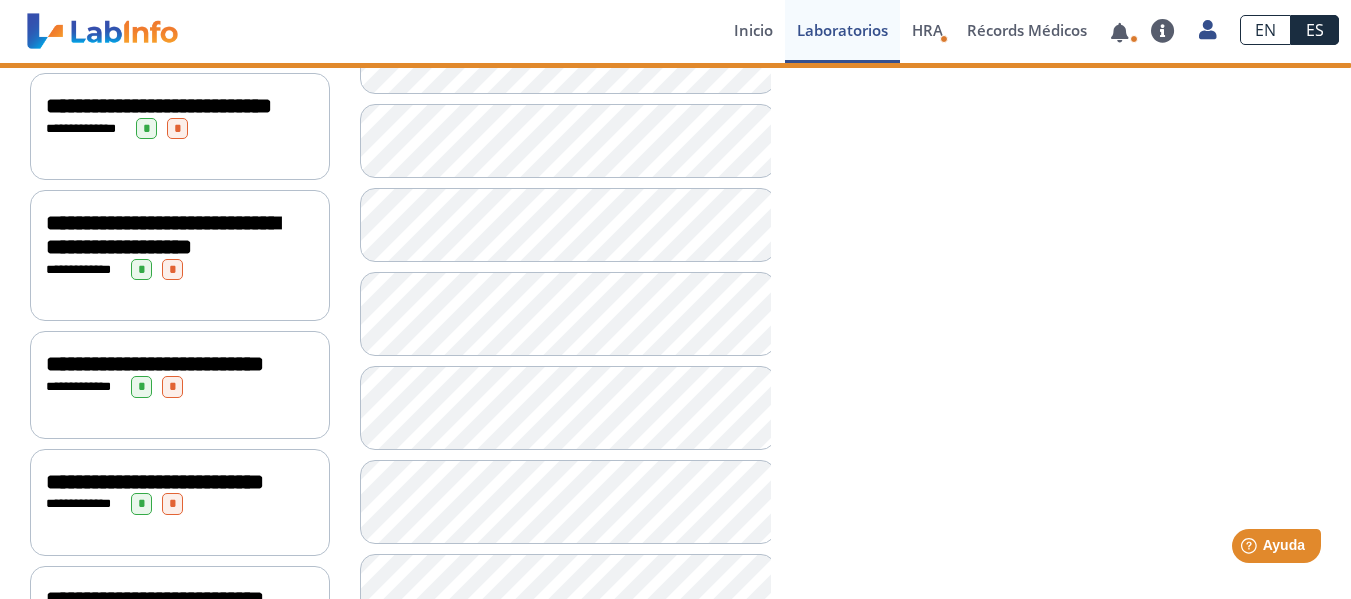 scroll, scrollTop: 716, scrollLeft: 0, axis: vertical 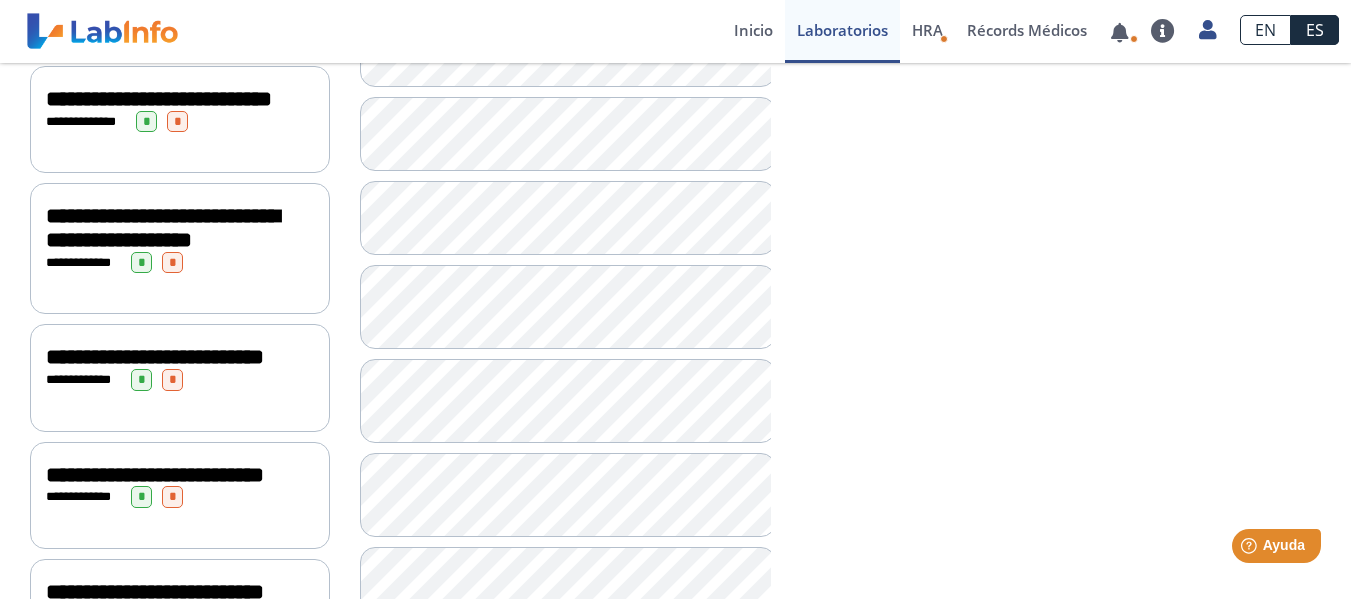 click on "**********" 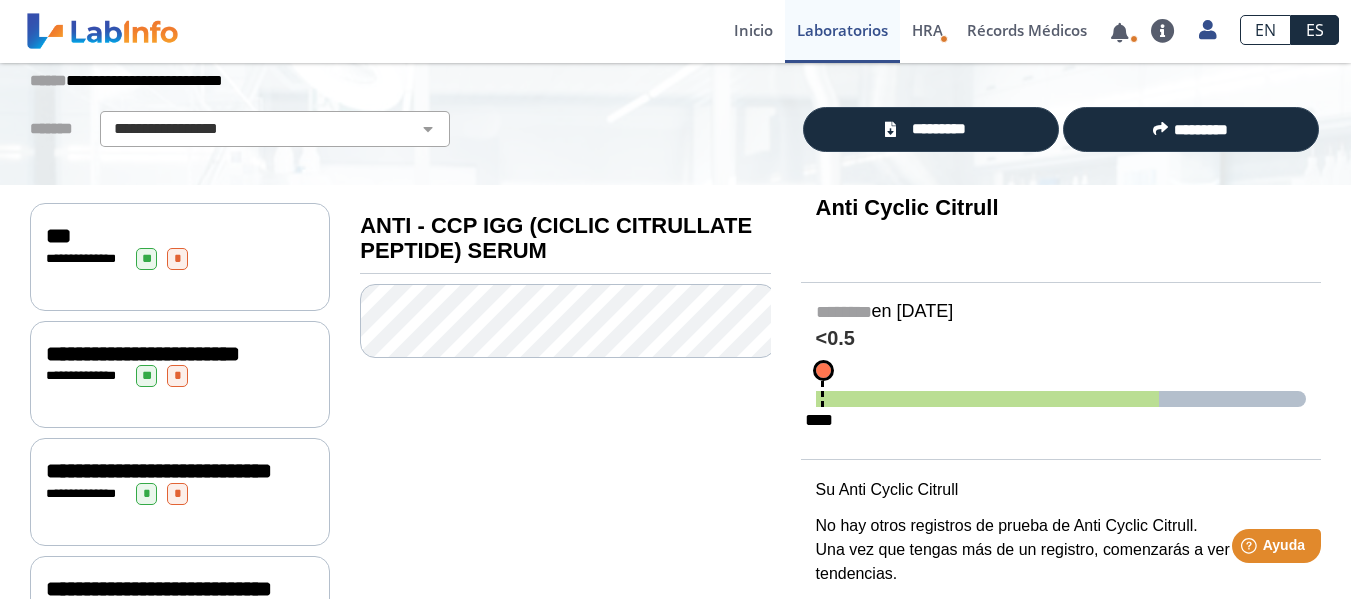 scroll, scrollTop: 106, scrollLeft: 0, axis: vertical 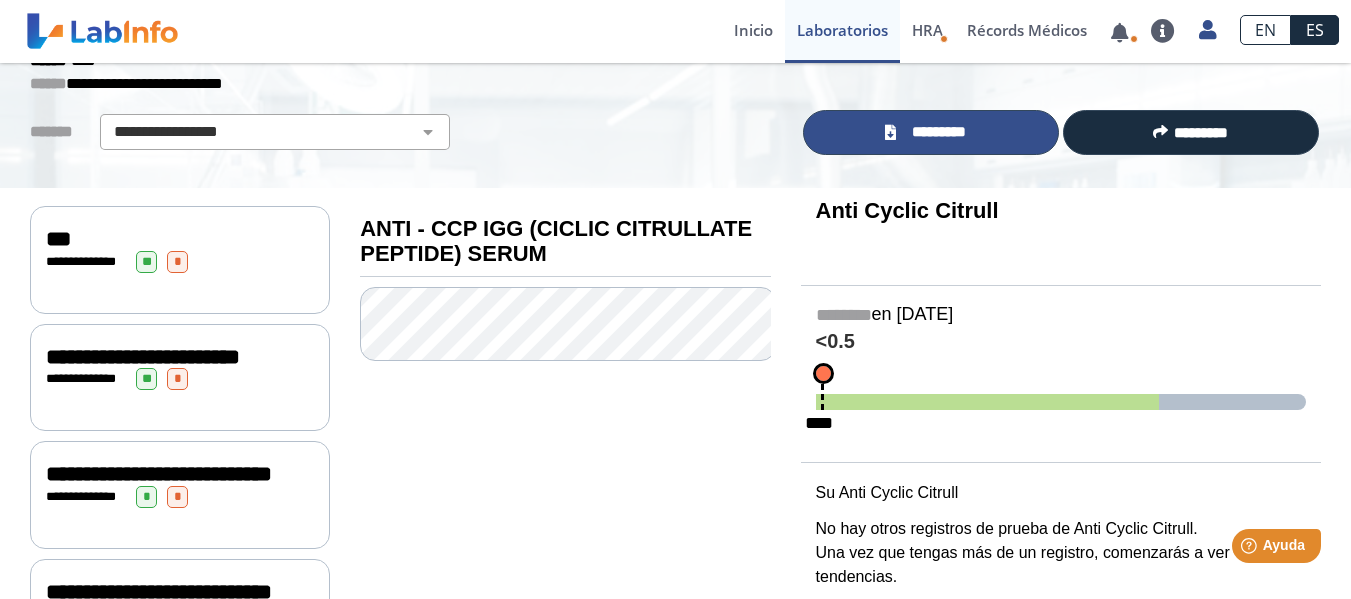 click on "*********" 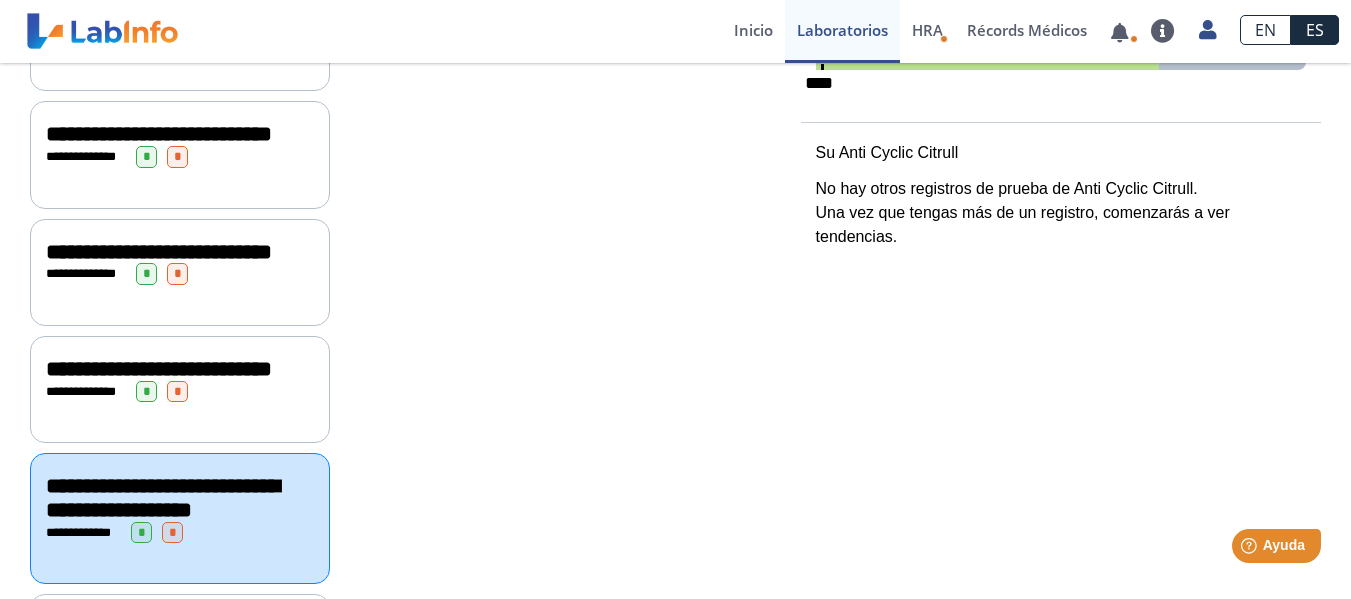 scroll, scrollTop: 448, scrollLeft: 0, axis: vertical 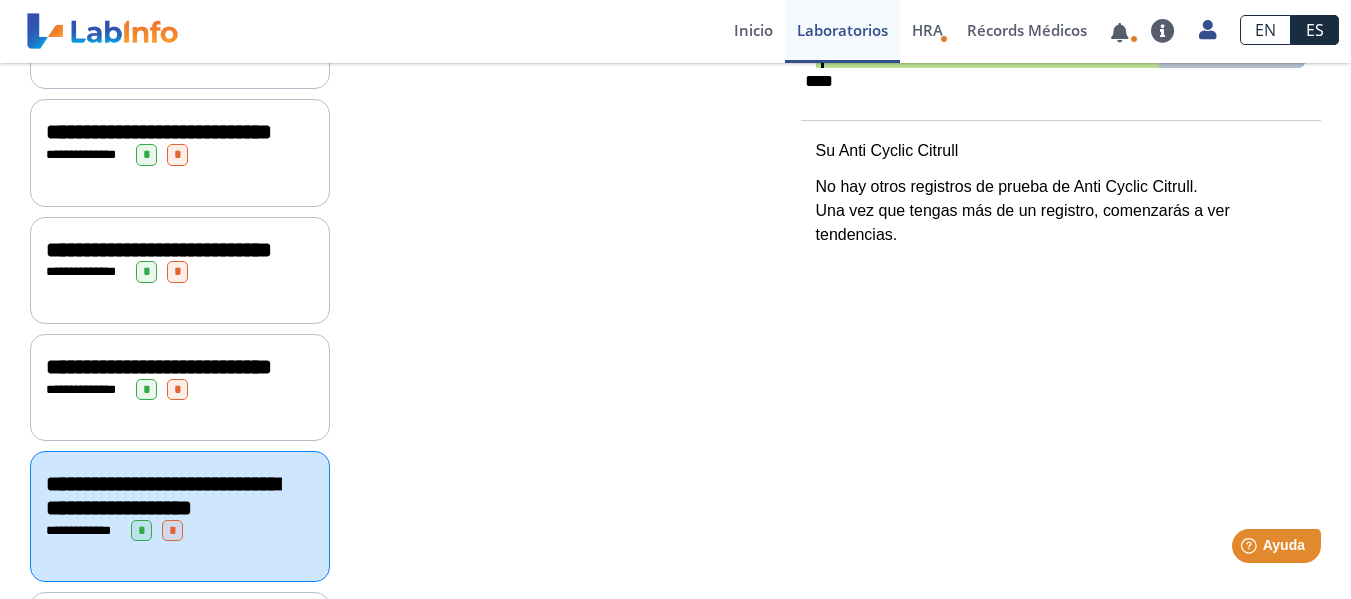 click on "**********" 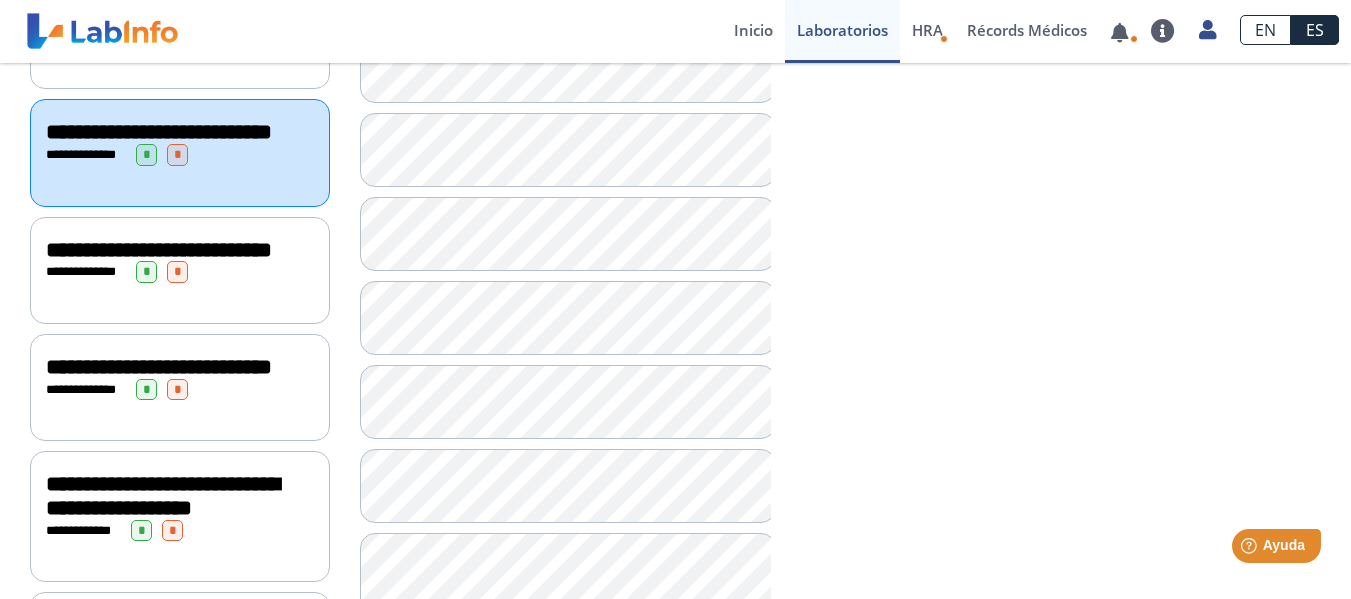 click on "**********" 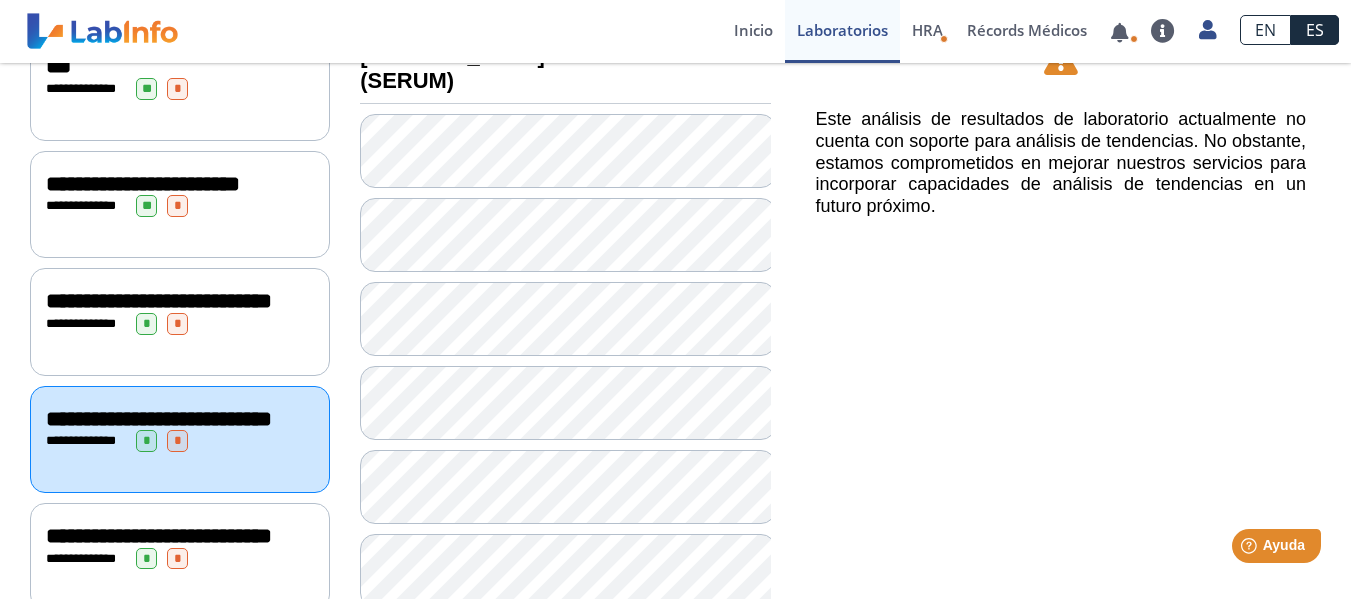 scroll, scrollTop: 154, scrollLeft: 0, axis: vertical 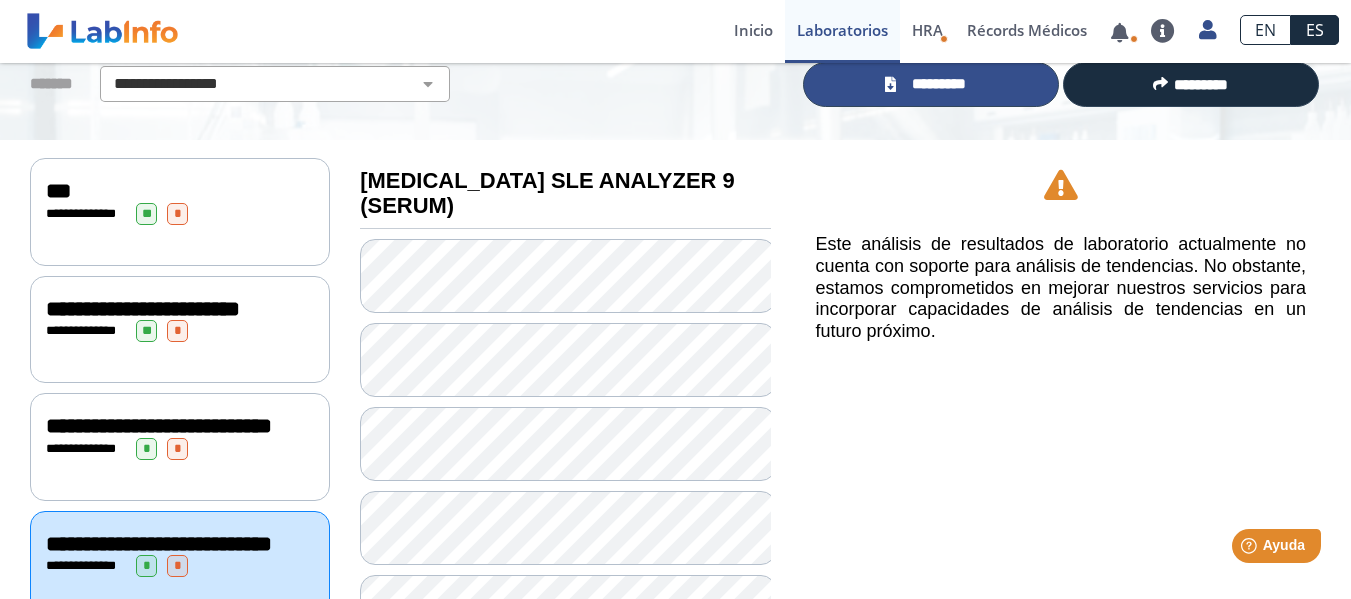 click on "*********" 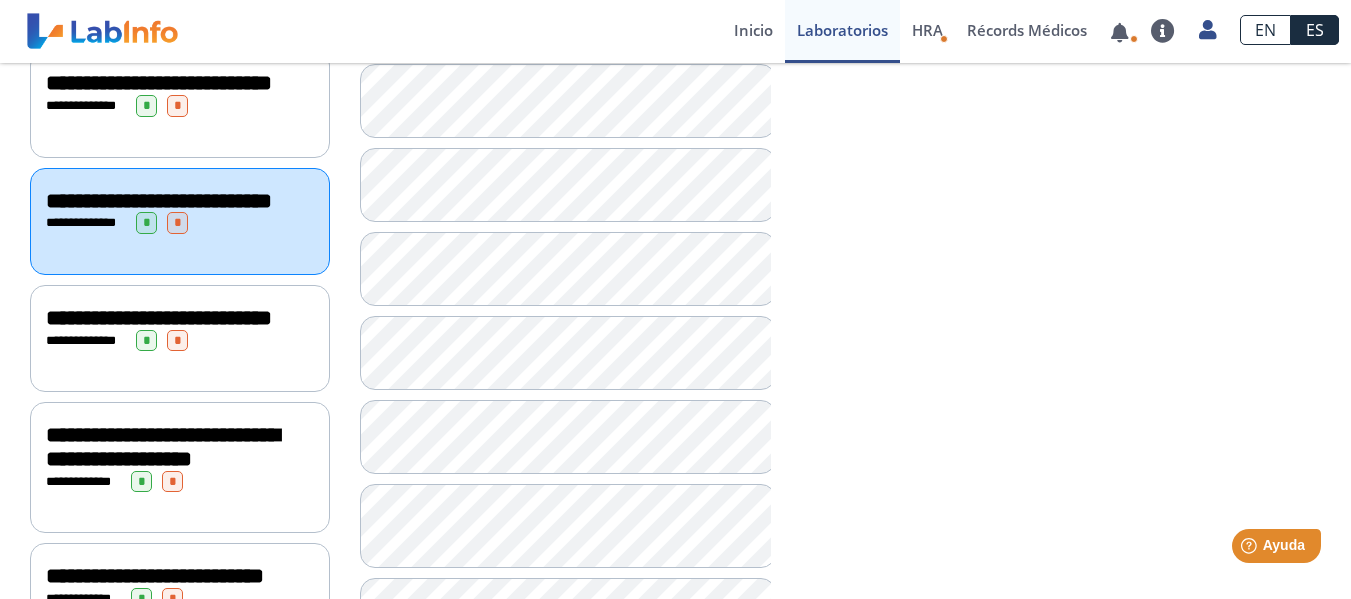 scroll, scrollTop: 512, scrollLeft: 0, axis: vertical 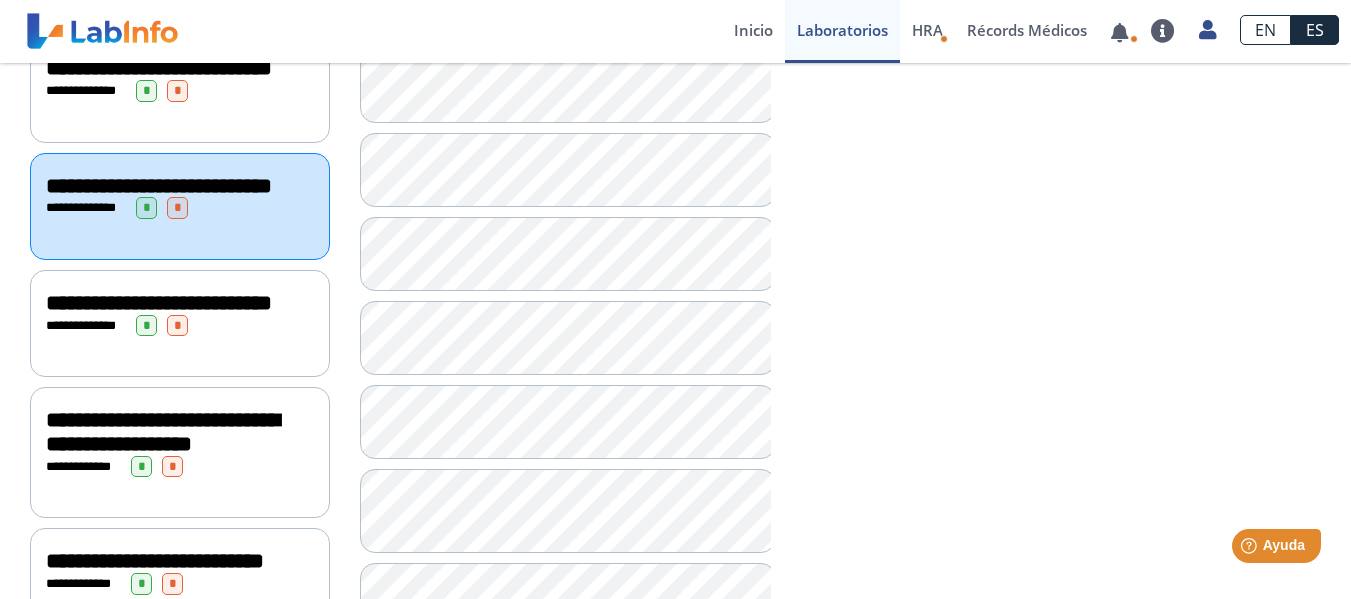 click on "**********" 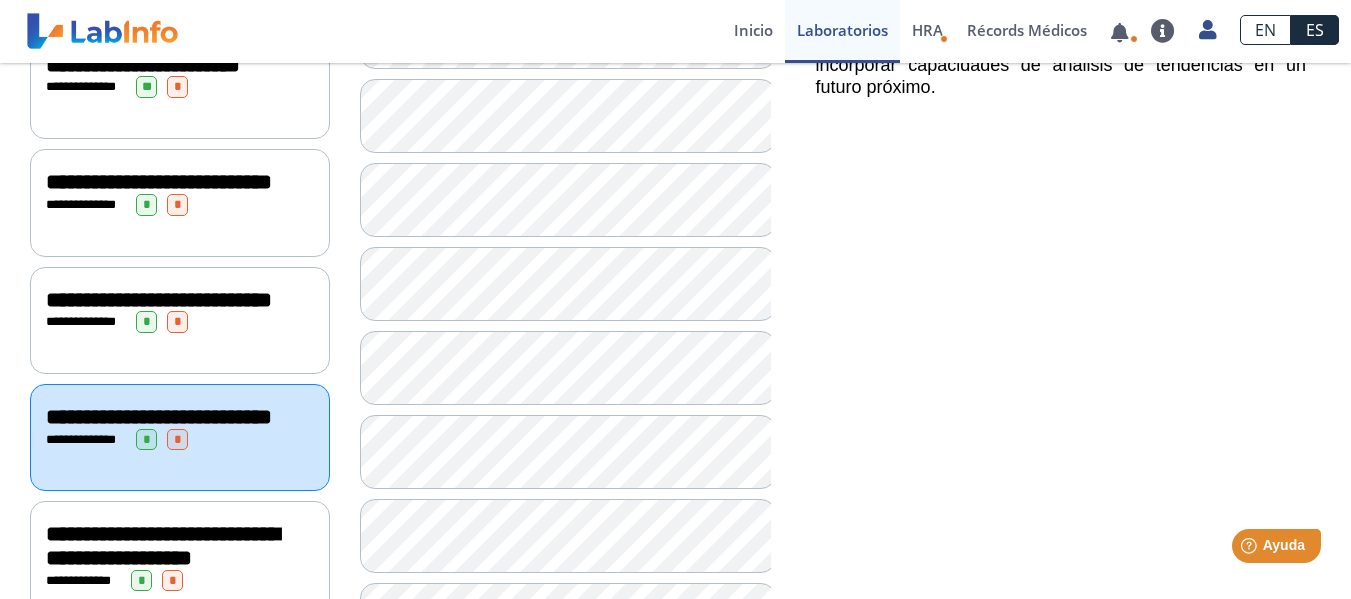 scroll, scrollTop: 0, scrollLeft: 0, axis: both 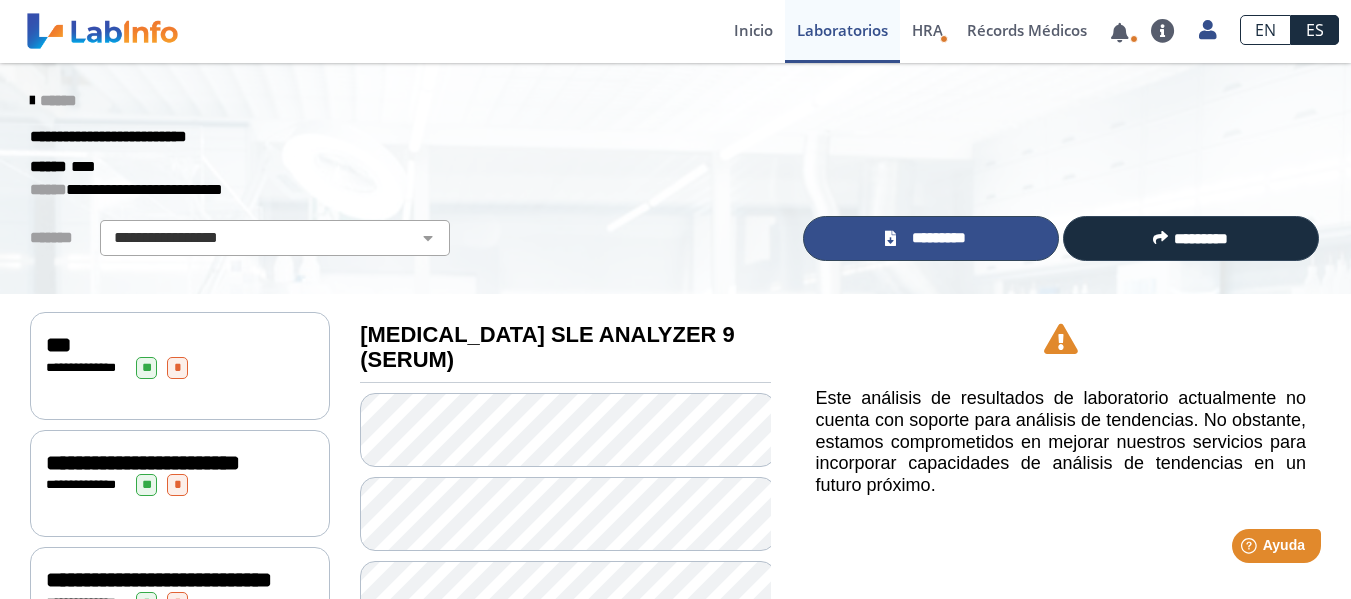 click on "*********" 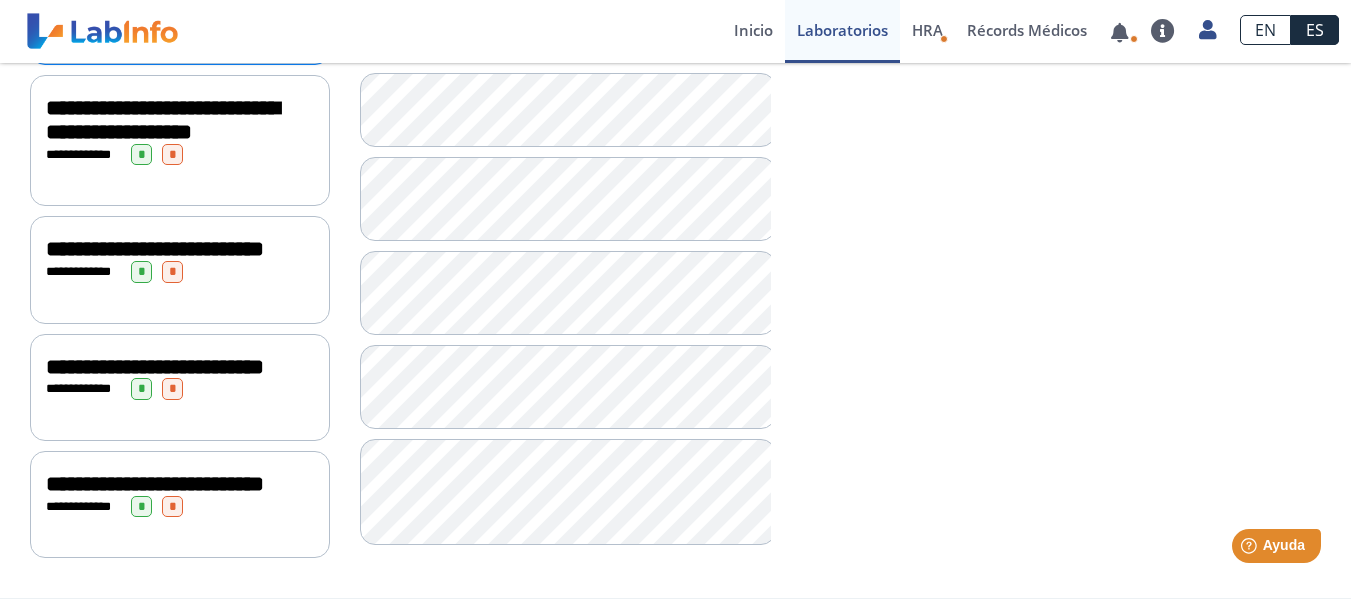 scroll, scrollTop: 864, scrollLeft: 0, axis: vertical 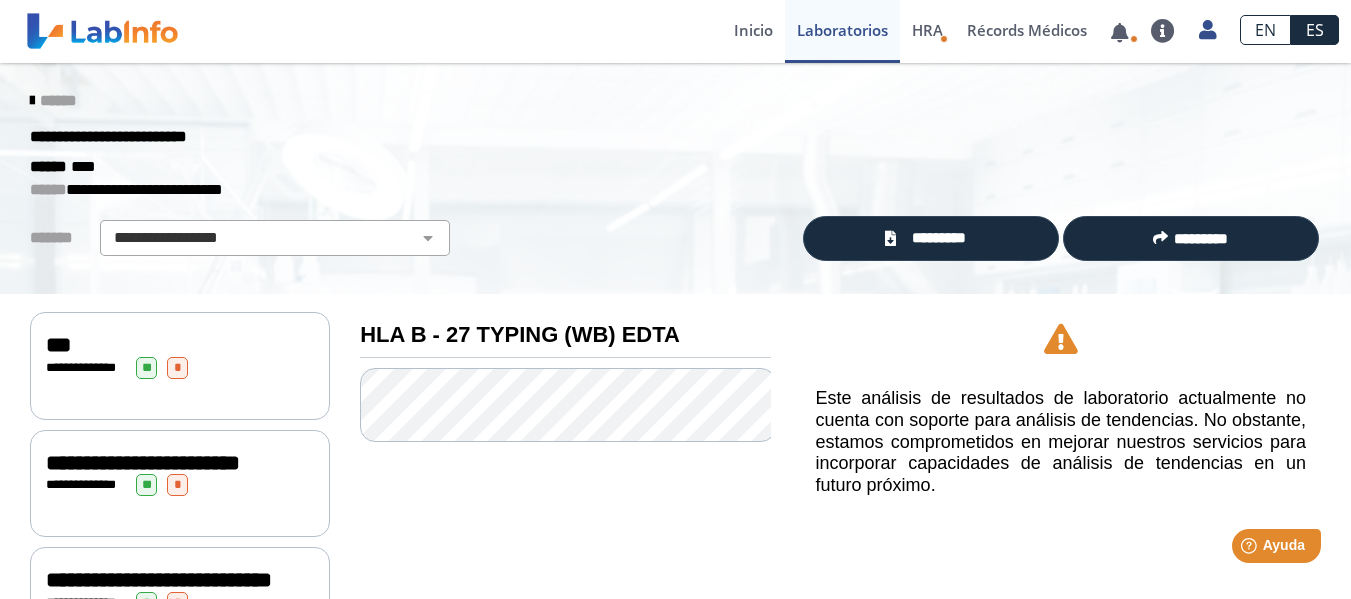 click on "*********" 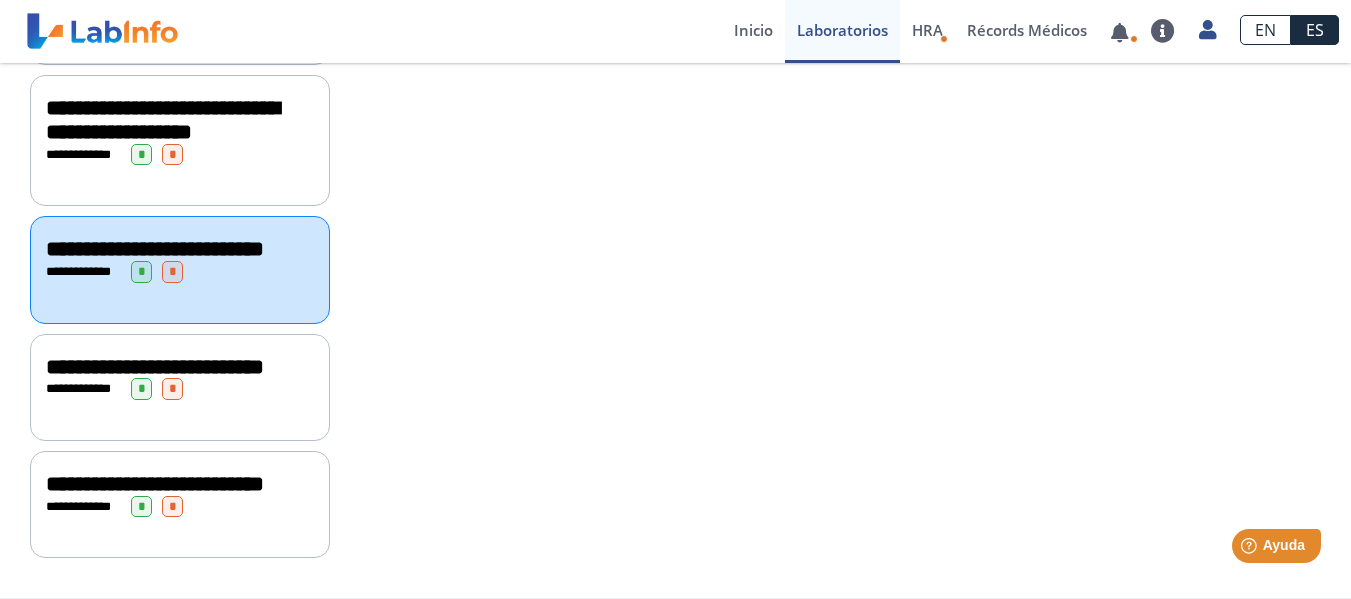 scroll, scrollTop: 976, scrollLeft: 0, axis: vertical 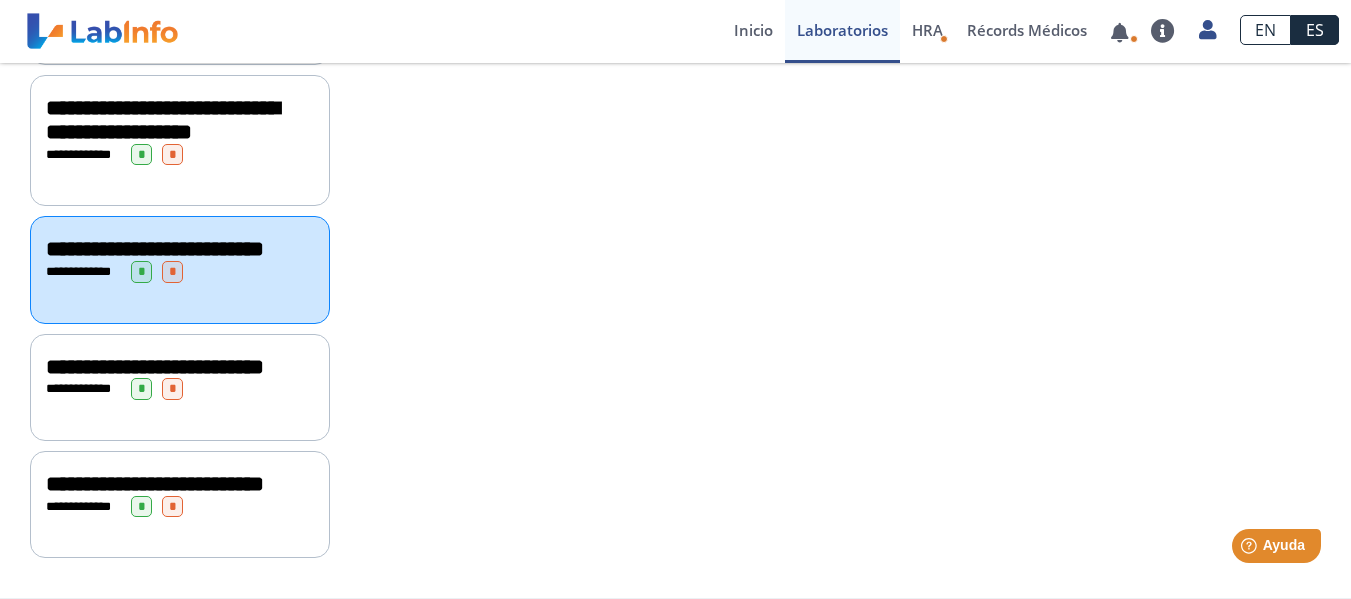 click on "**********" 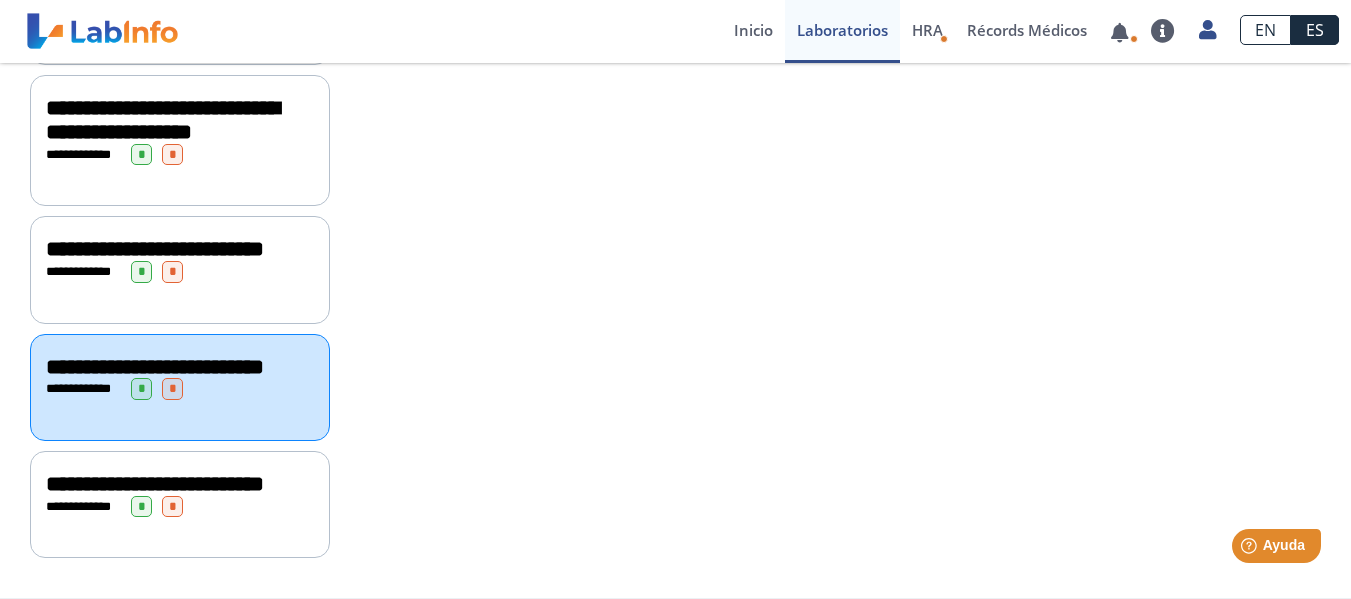 click on "**********" 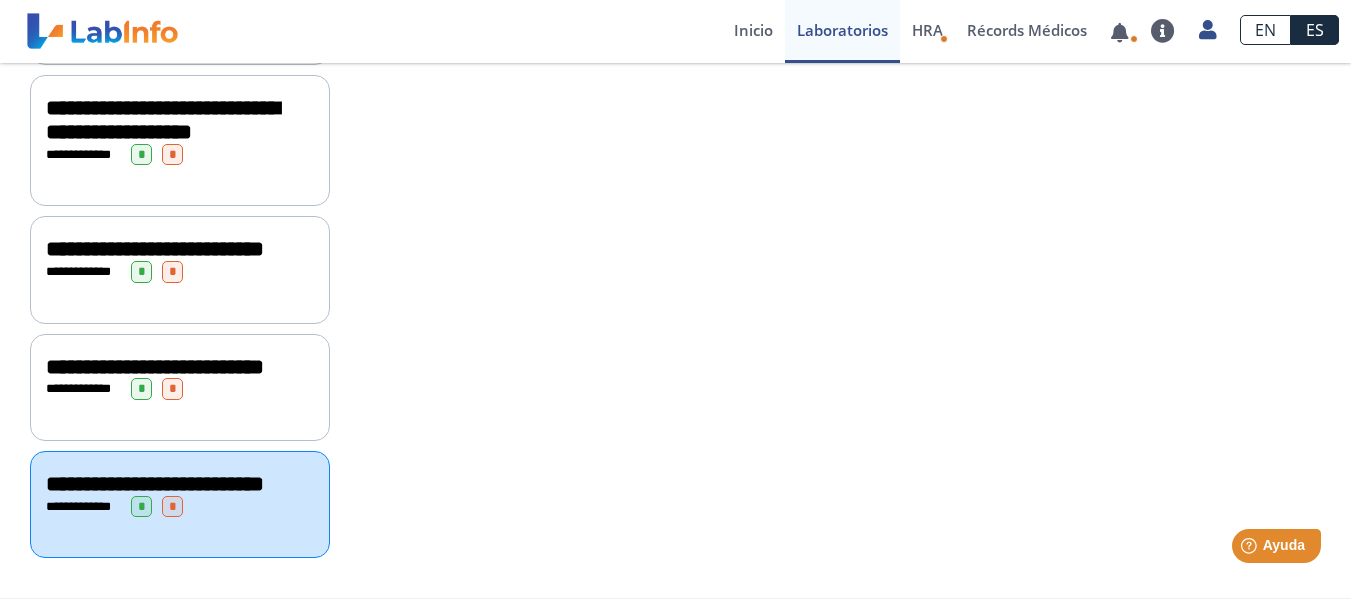 click on "**********" 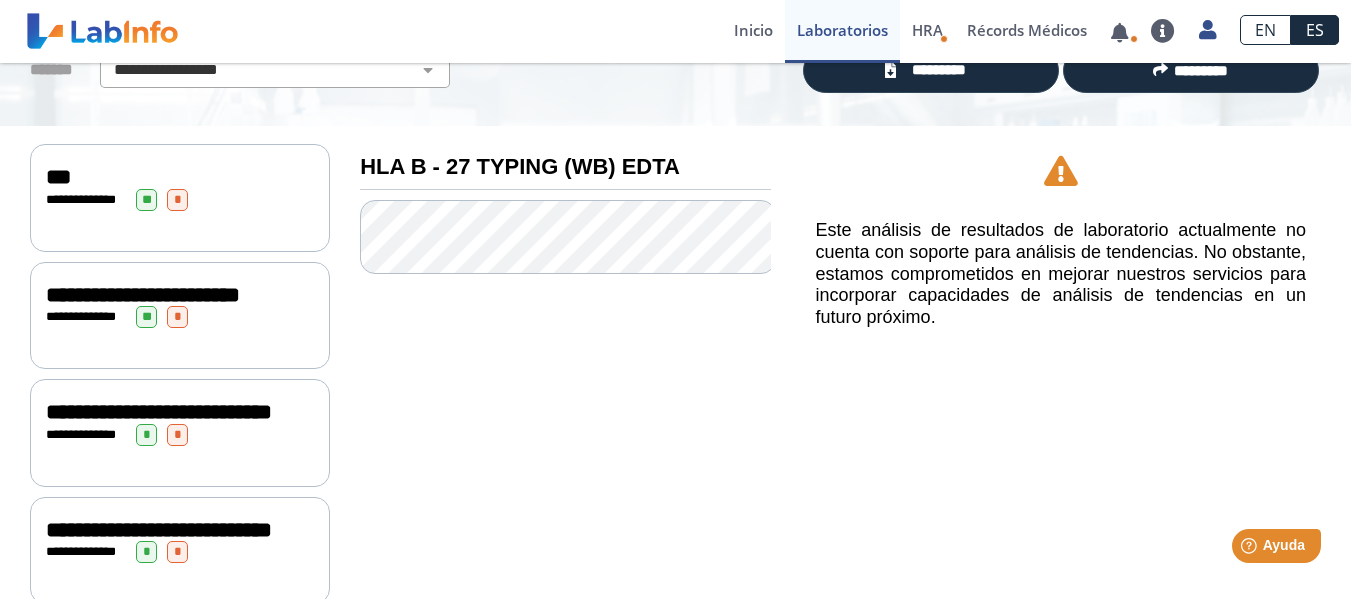 scroll, scrollTop: 116, scrollLeft: 0, axis: vertical 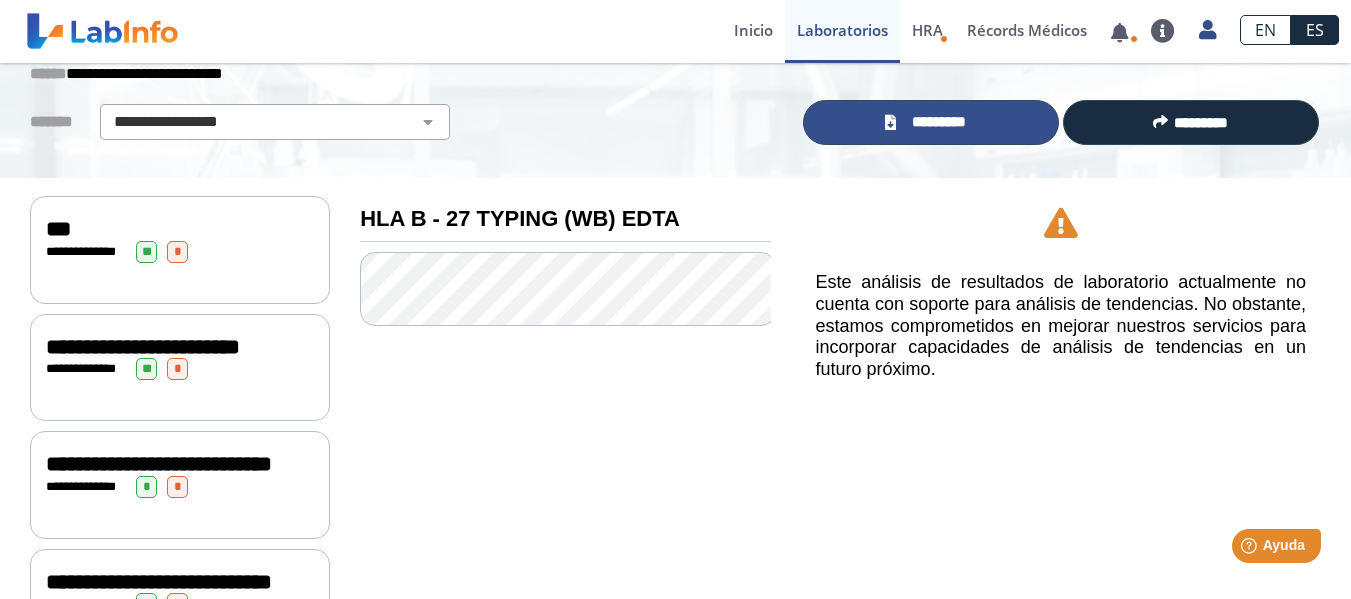 click on "*********" 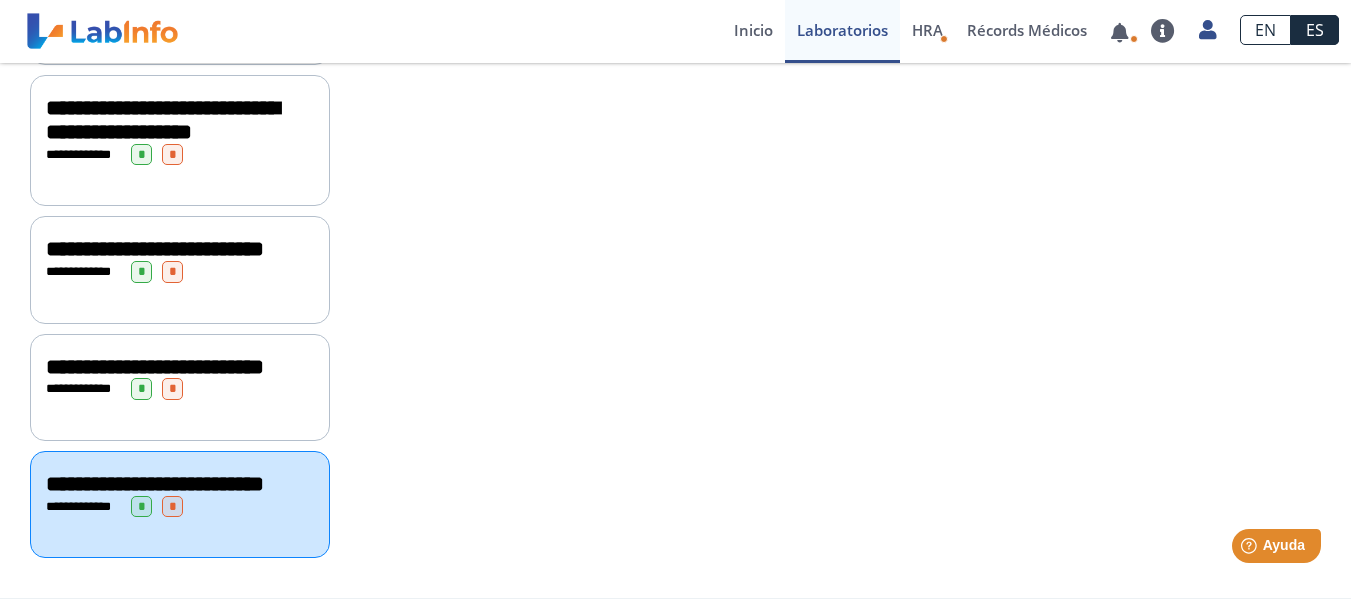 scroll, scrollTop: 976, scrollLeft: 0, axis: vertical 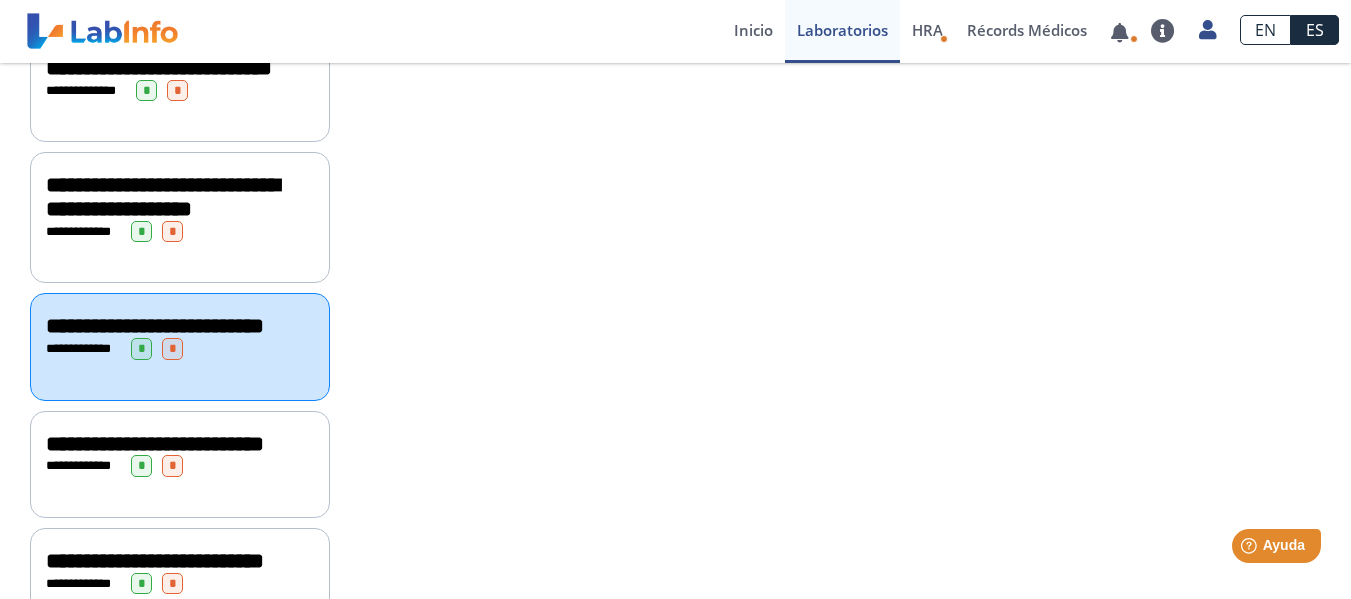 click on "**********" 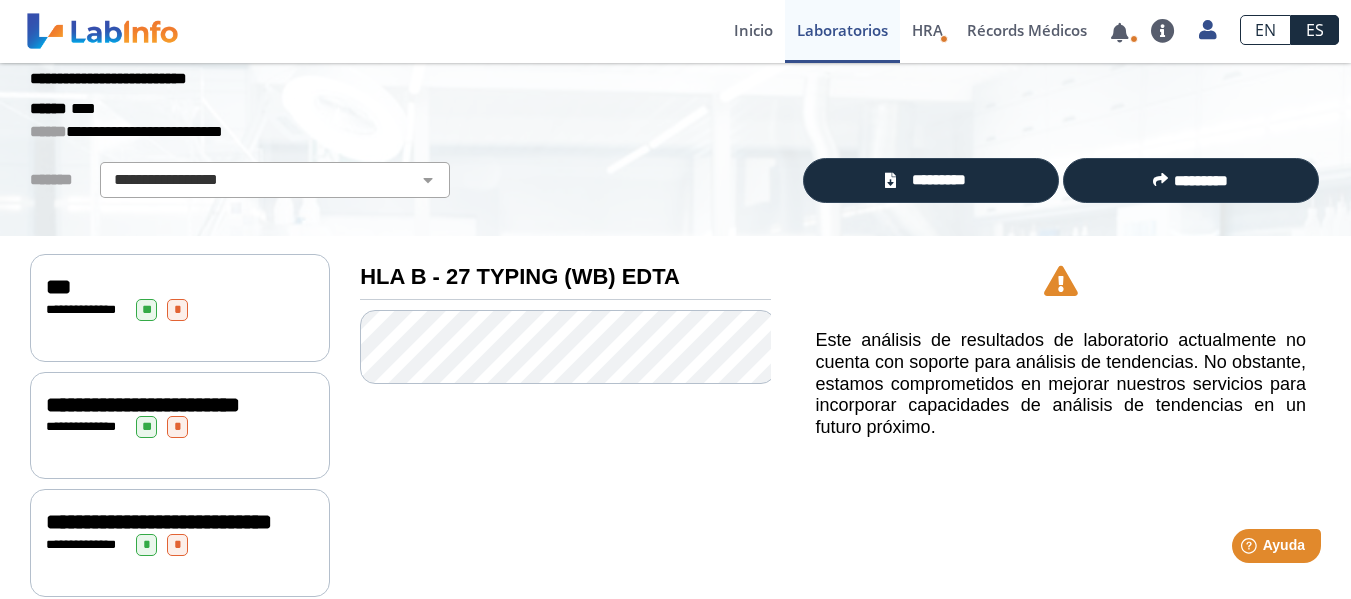 scroll, scrollTop: 0, scrollLeft: 0, axis: both 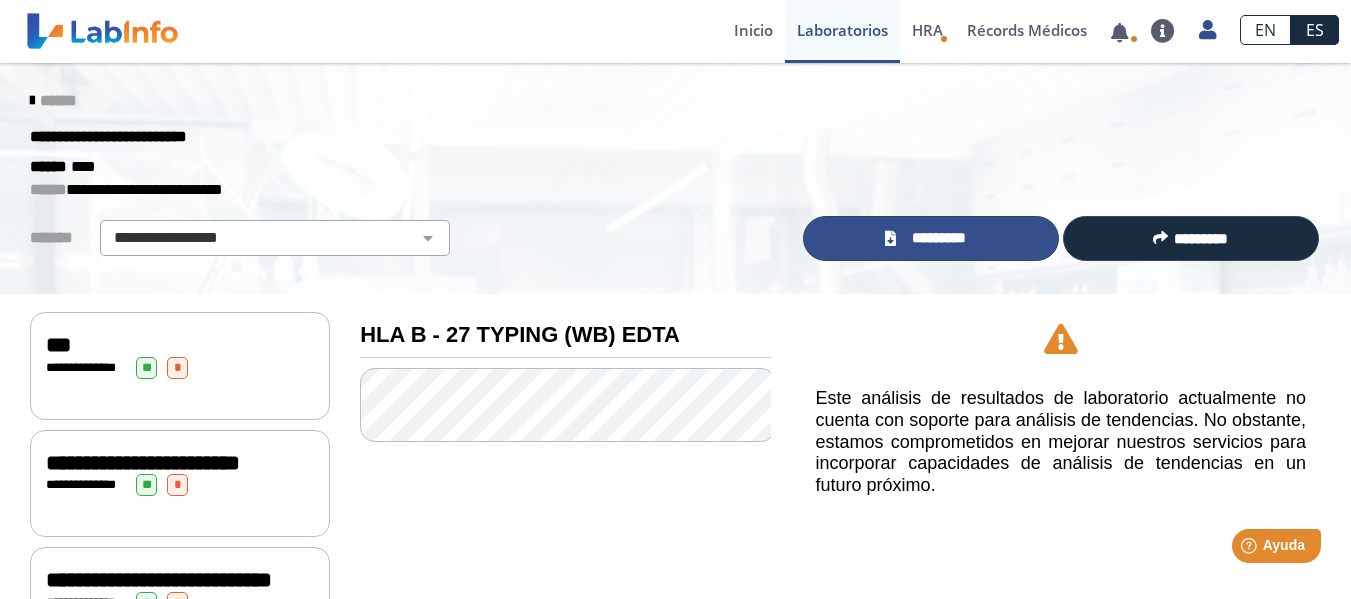 click on "*********" 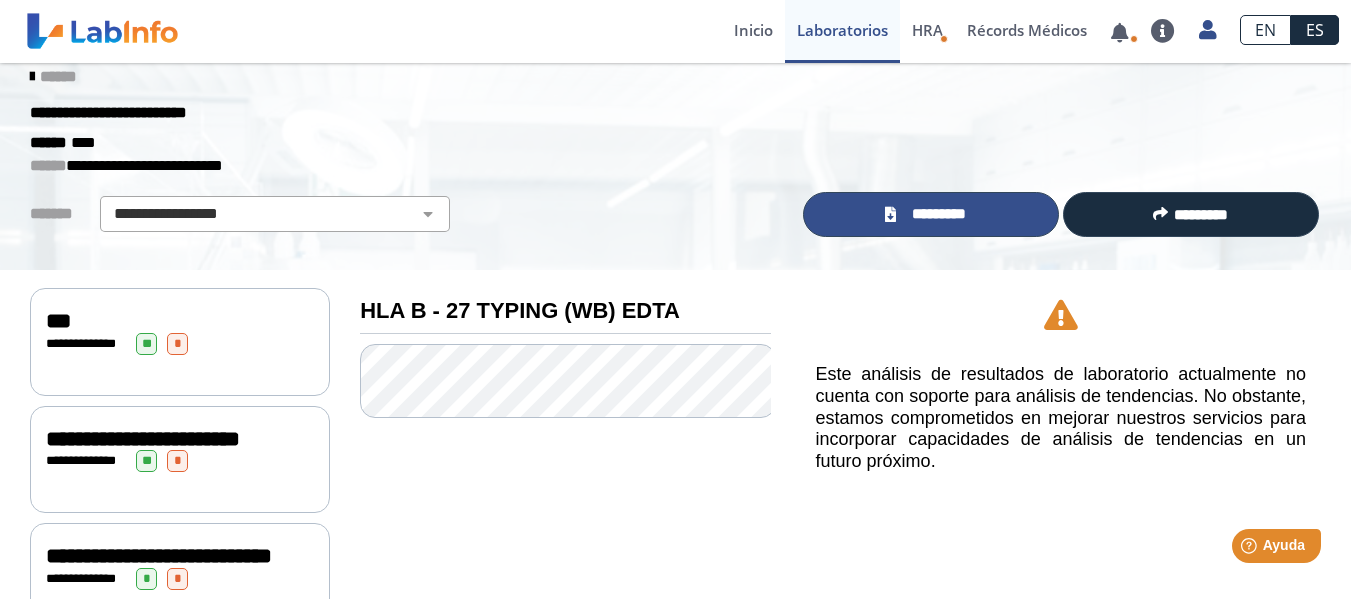 scroll, scrollTop: 0, scrollLeft: 0, axis: both 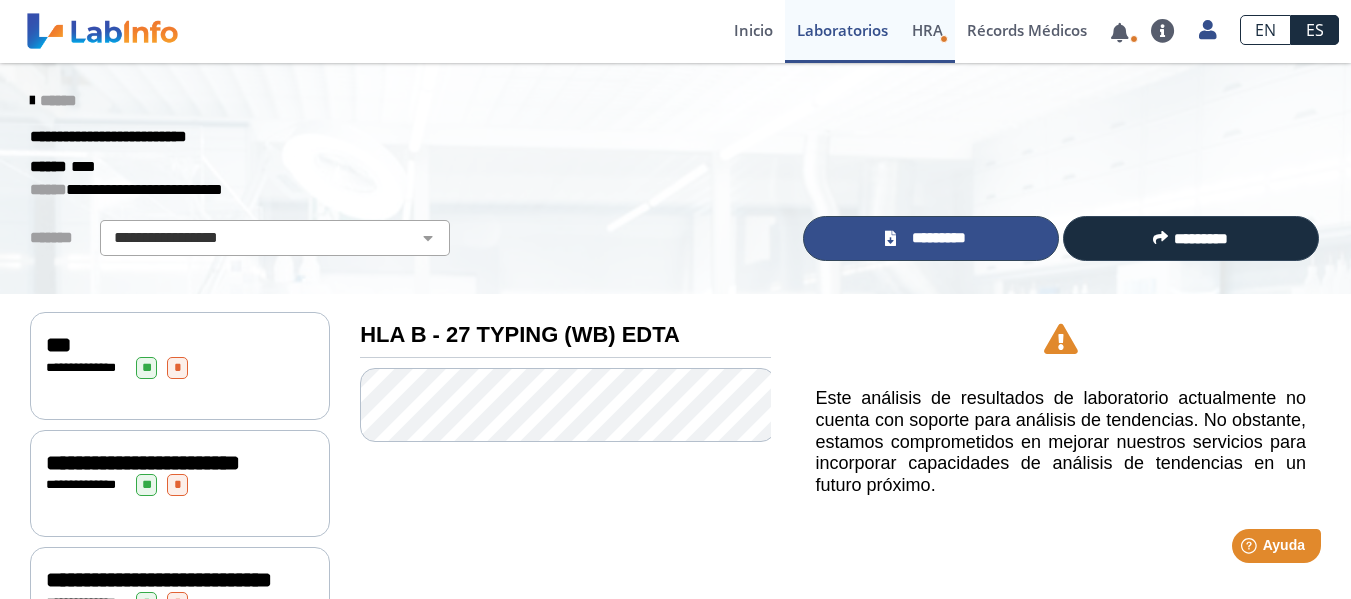 click on "HRA" at bounding box center (927, 30) 